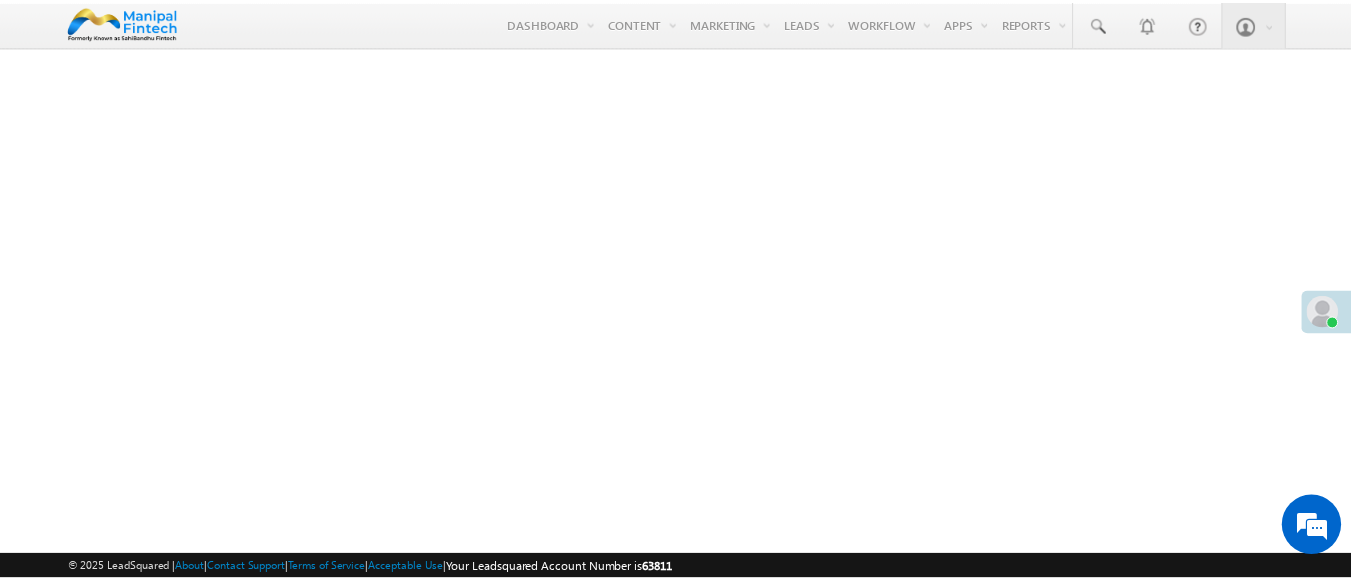 scroll, scrollTop: 0, scrollLeft: 0, axis: both 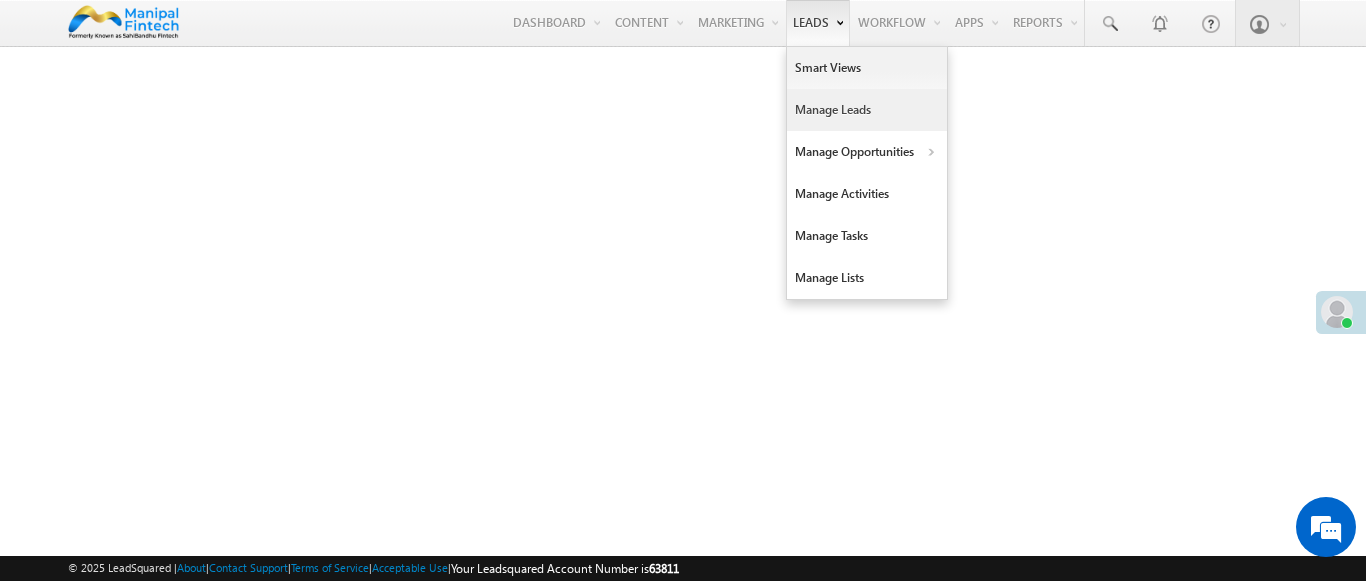 click on "Manage Leads" at bounding box center [867, 110] 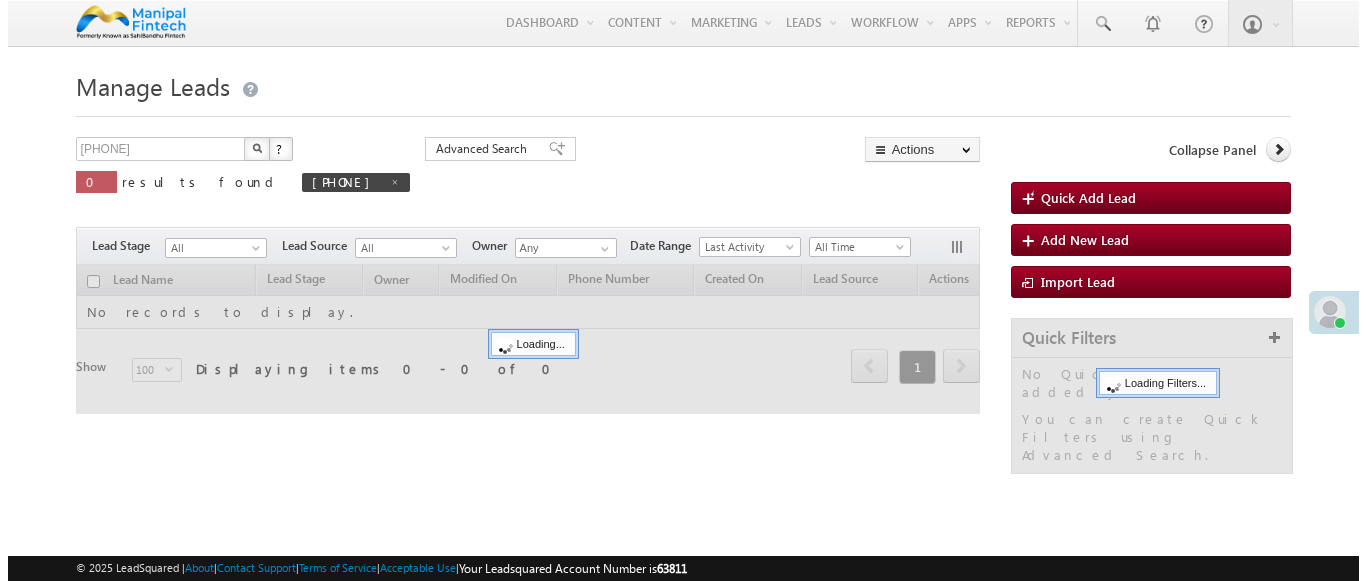 scroll, scrollTop: 0, scrollLeft: 0, axis: both 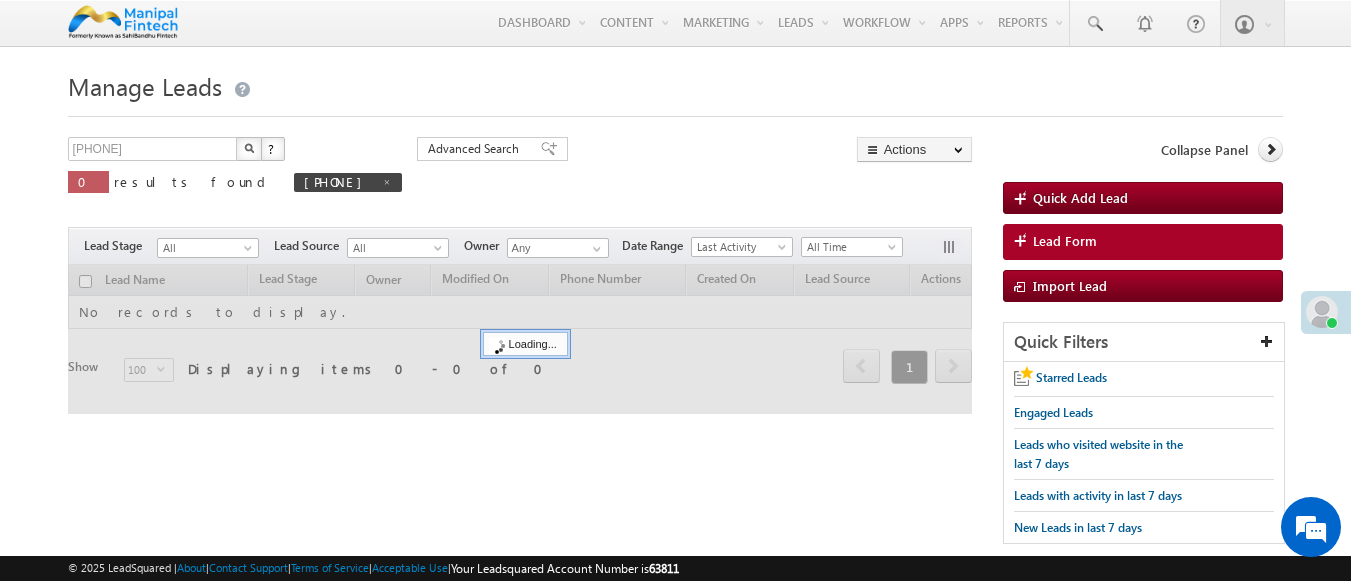 click on "Lead Form" at bounding box center (1065, 241) 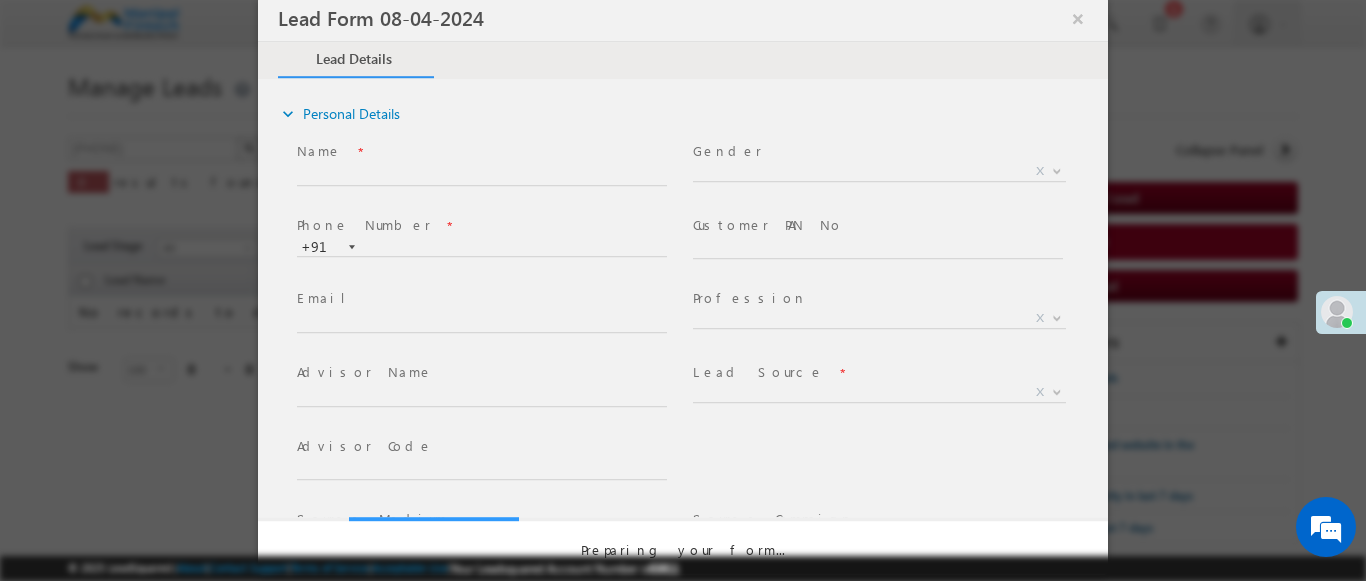 select on "Open" 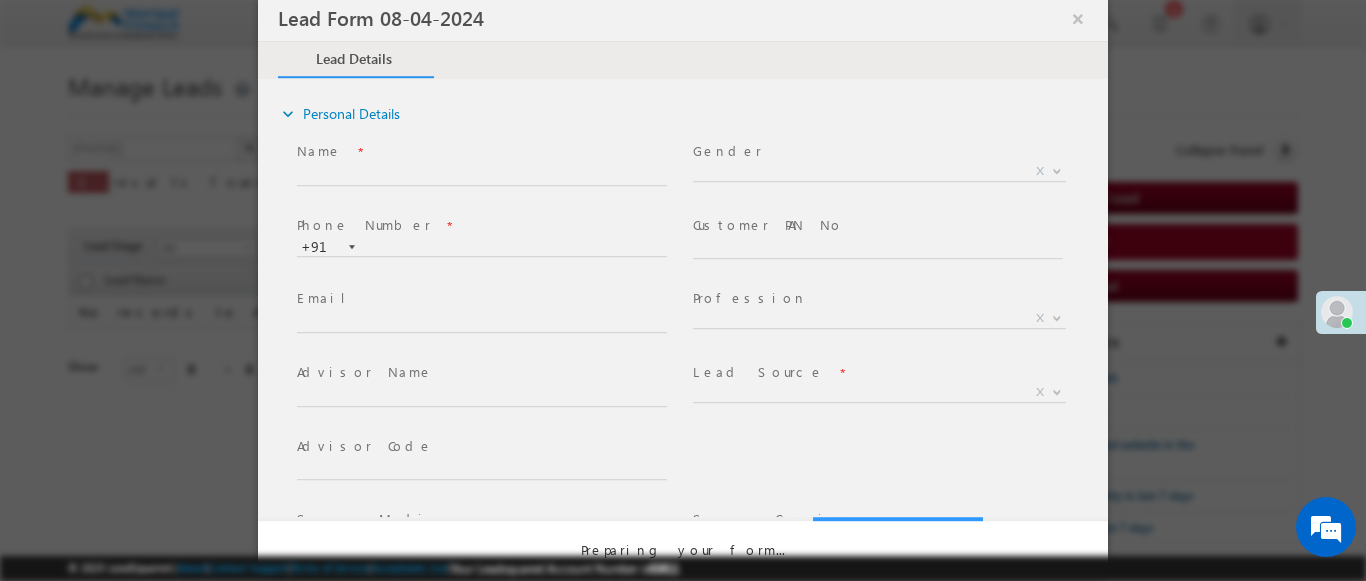 scroll, scrollTop: 0, scrollLeft: 0, axis: both 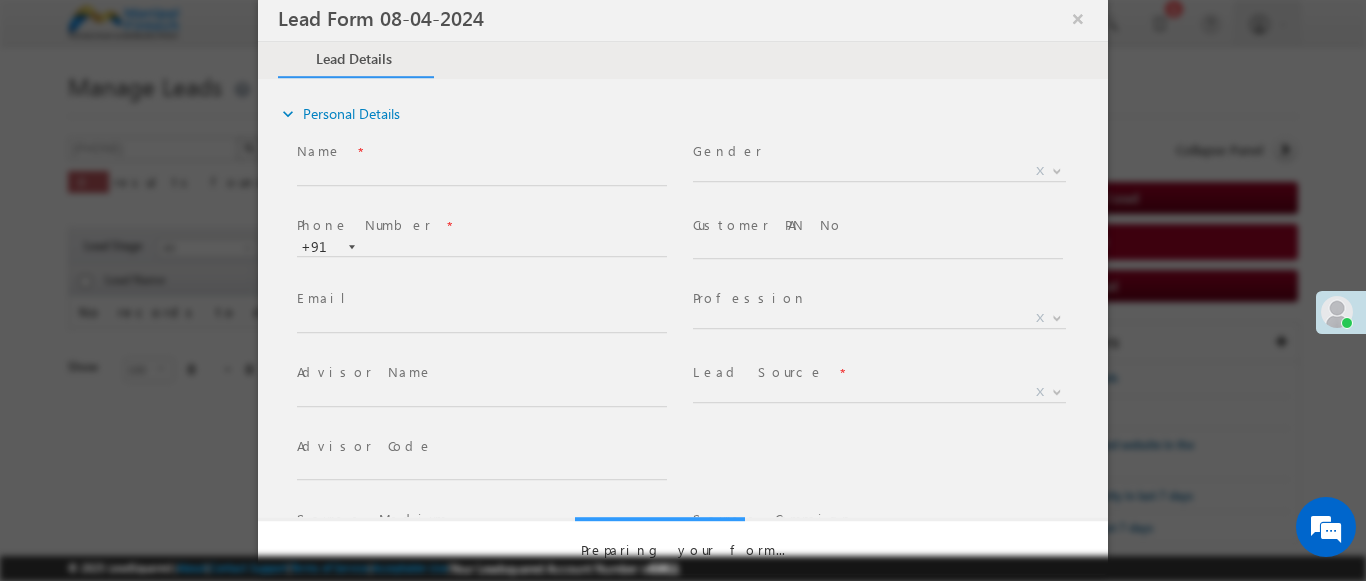 select on "Prospecting" 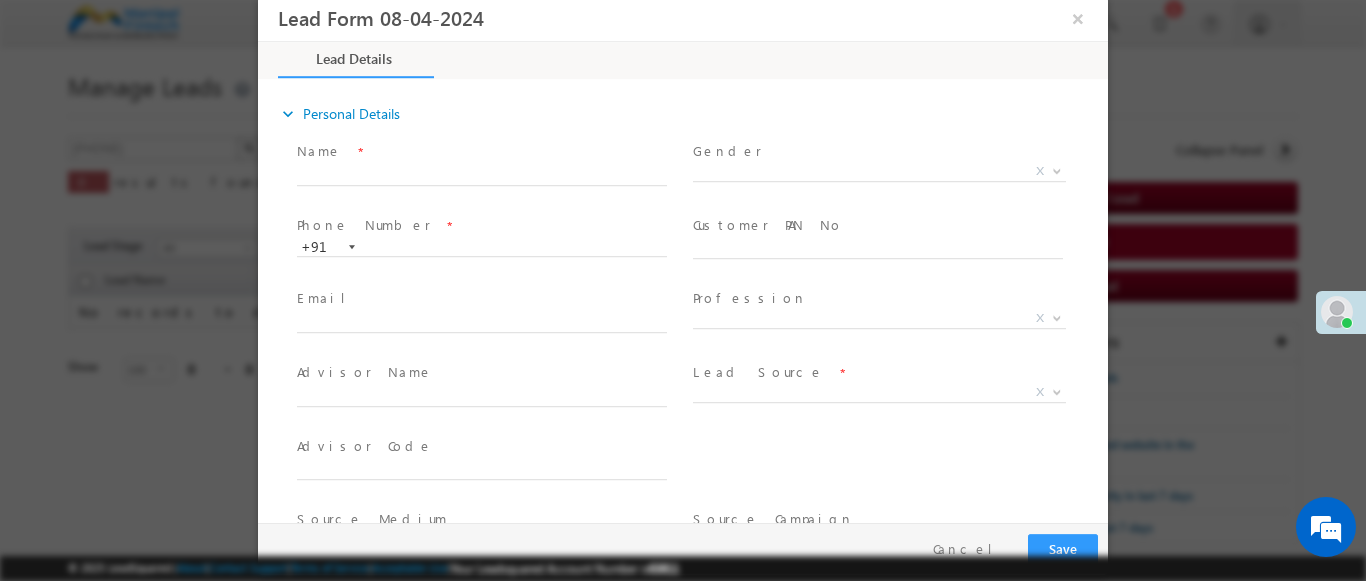 type on "07/15/25 2:04 PM" 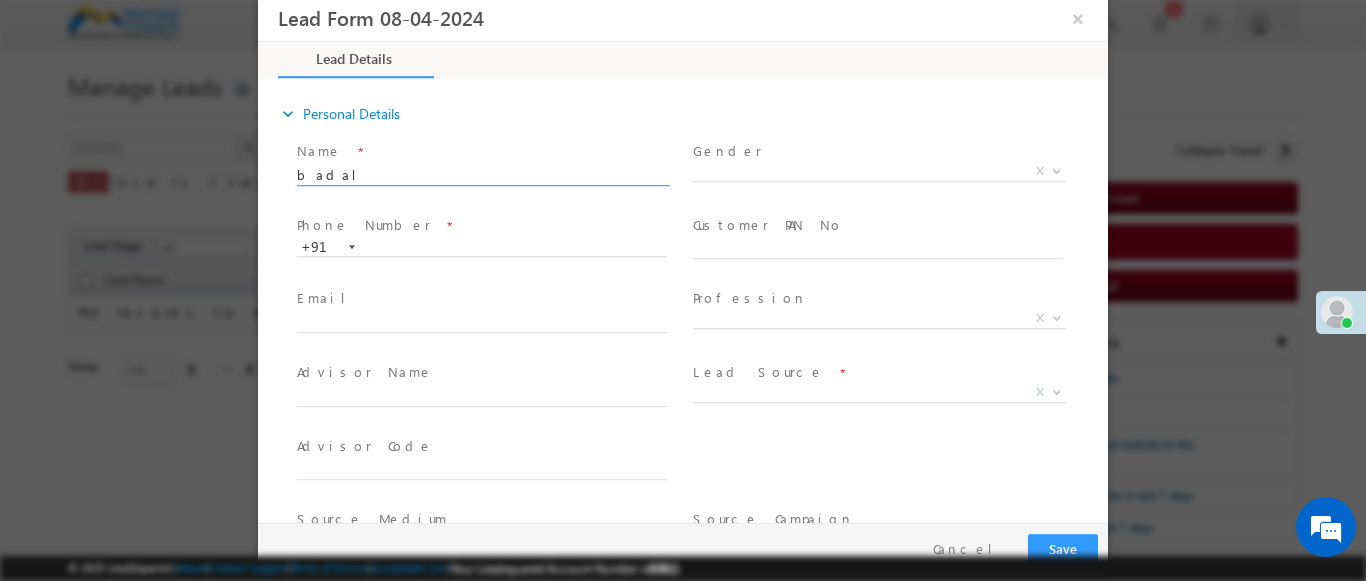 type on "badal" 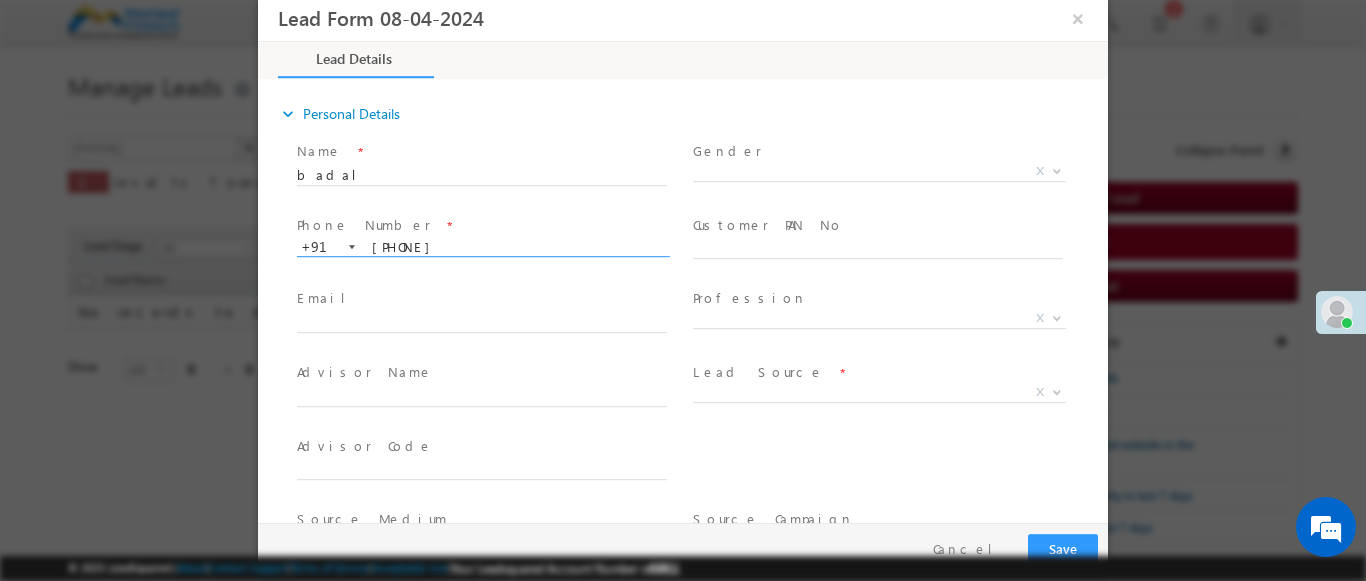 type on "[PHONE]" 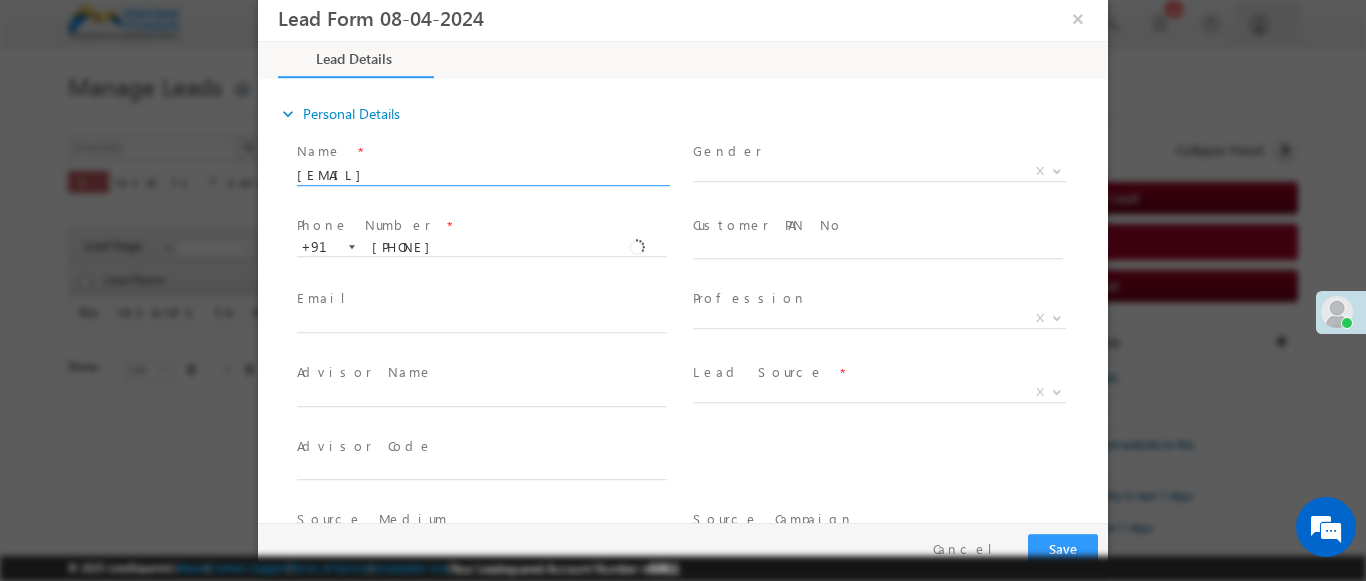 type on "[USERNAME][PHONE]" 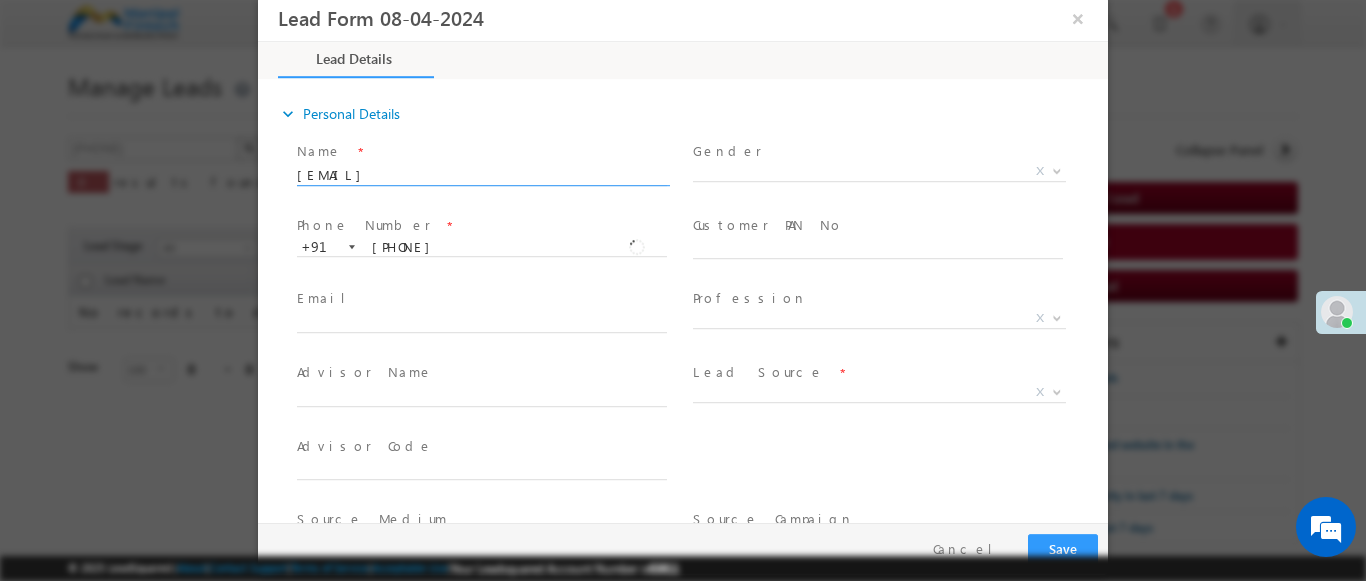 click at bounding box center (1057, 391) 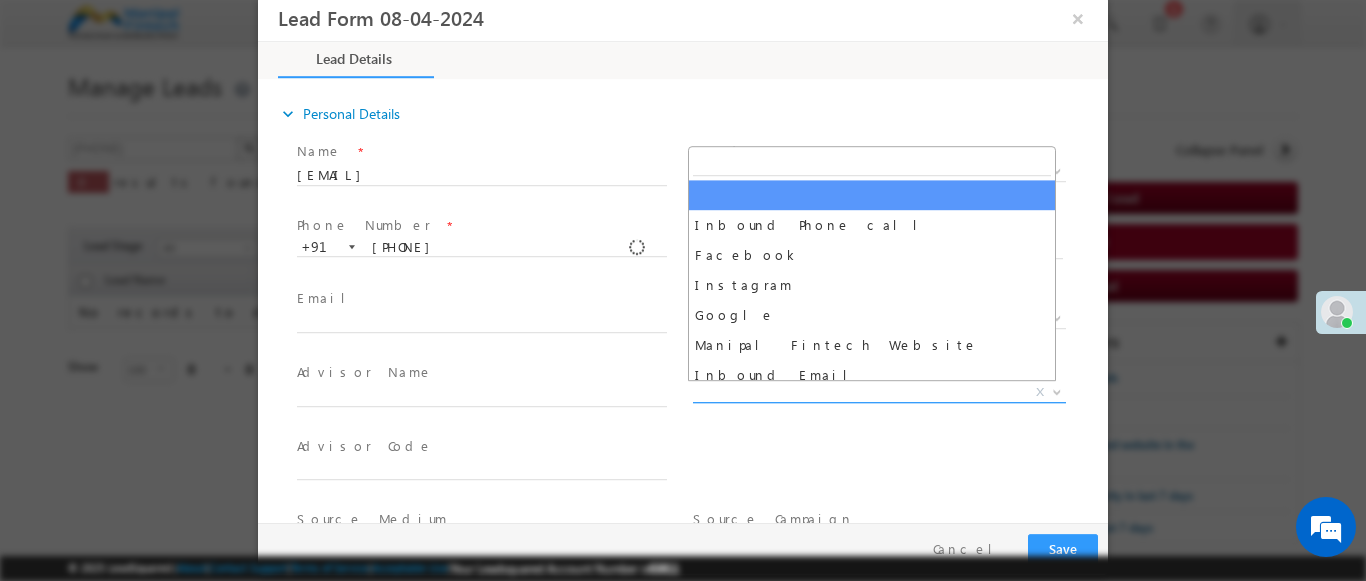 scroll, scrollTop: 0, scrollLeft: 0, axis: both 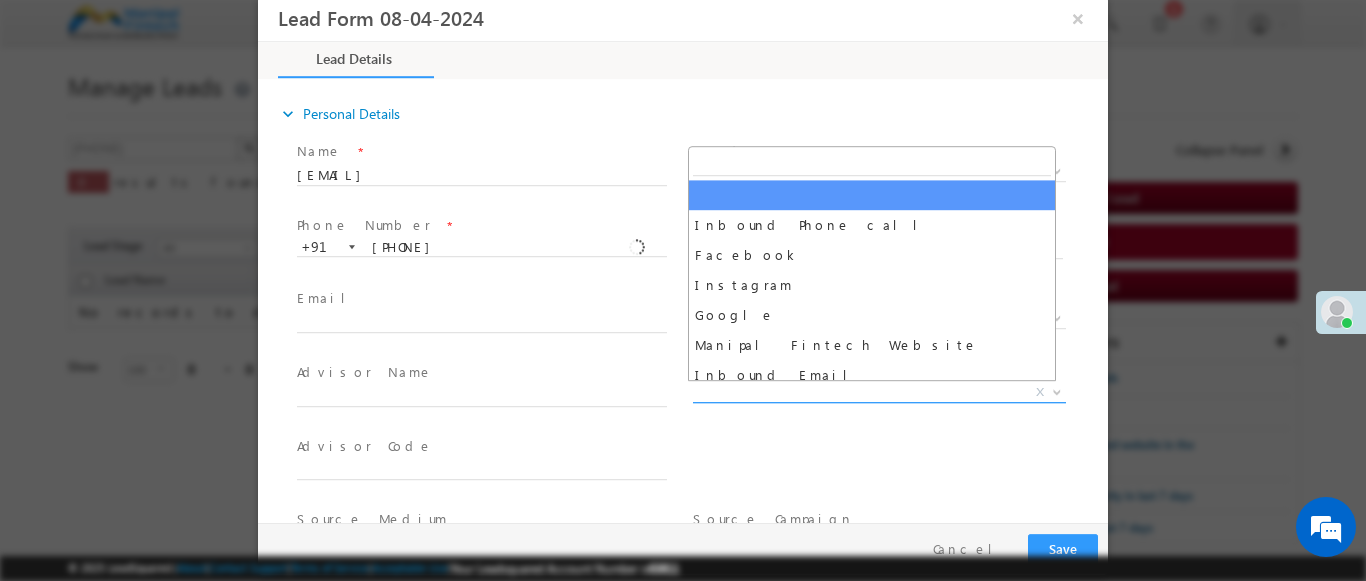 select on "Feedback" 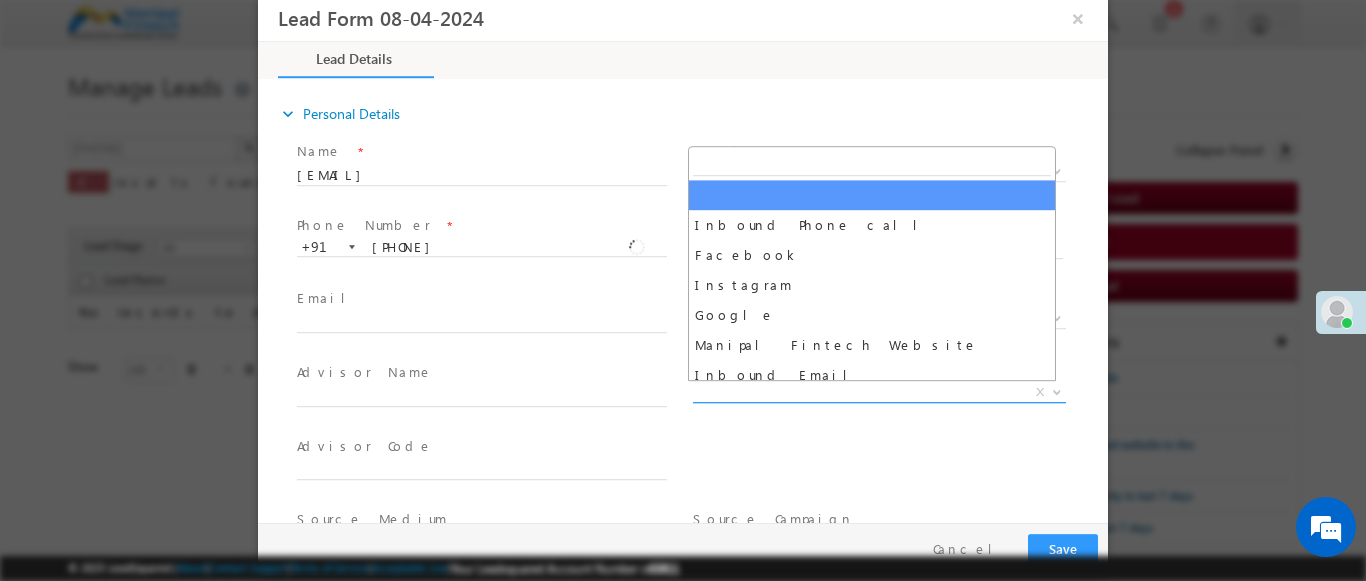 type on "[USERNAME][PHONE]- Feedback" 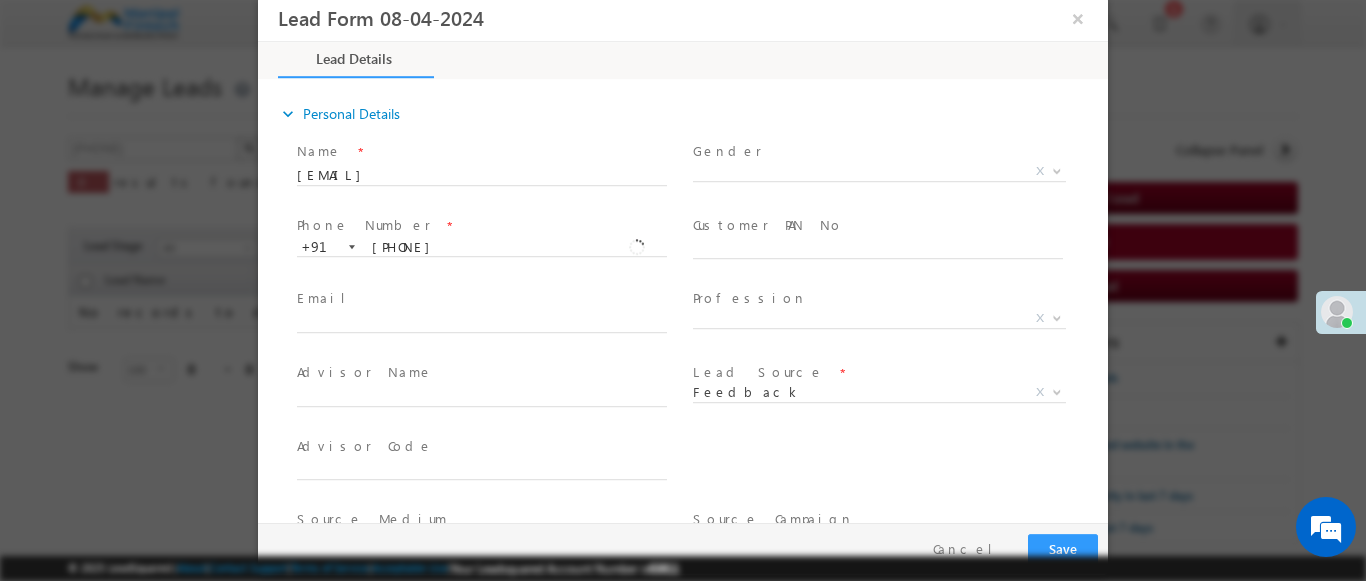 scroll, scrollTop: 886, scrollLeft: 0, axis: vertical 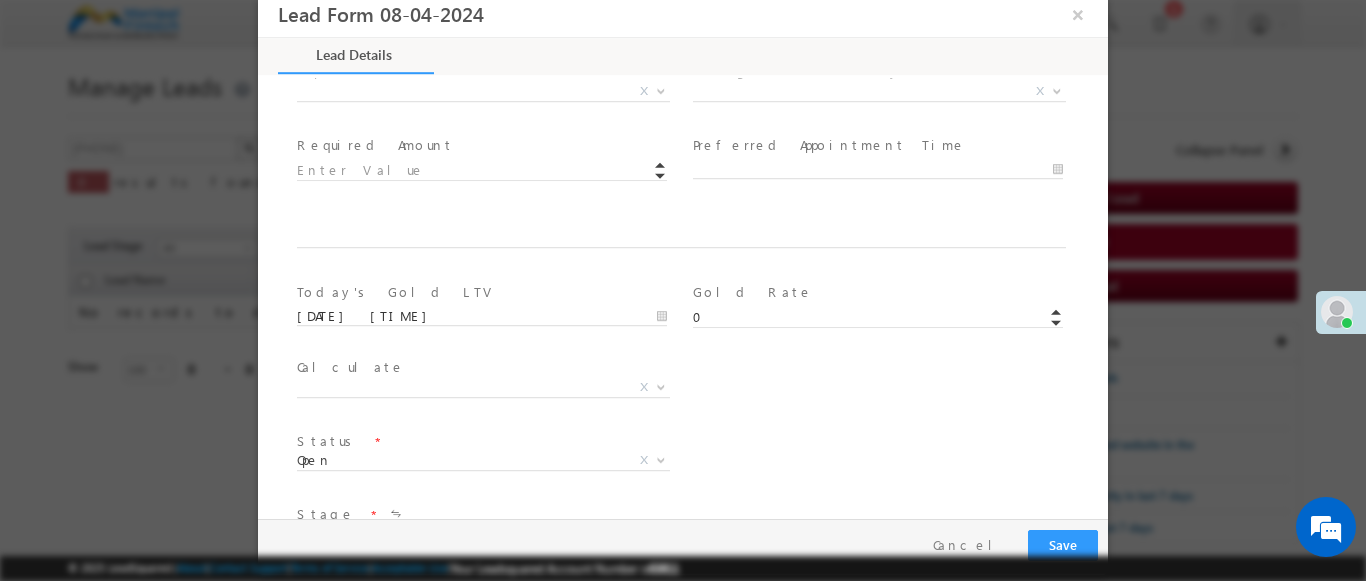 type on "600002" 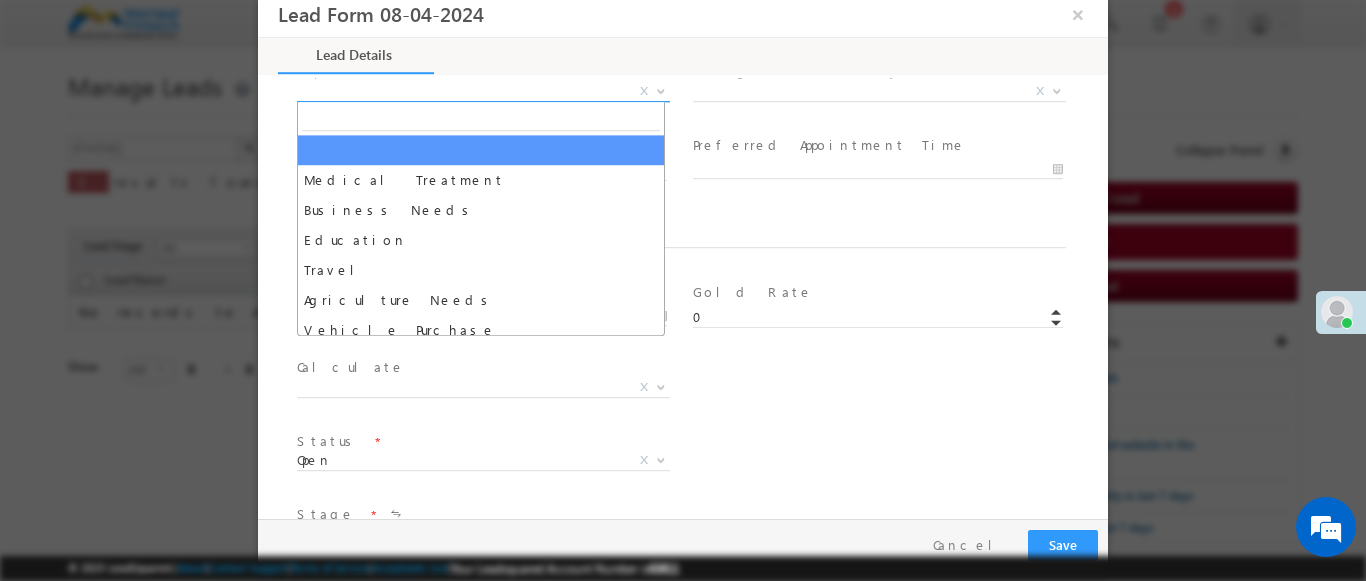select on "Medical Treatment" 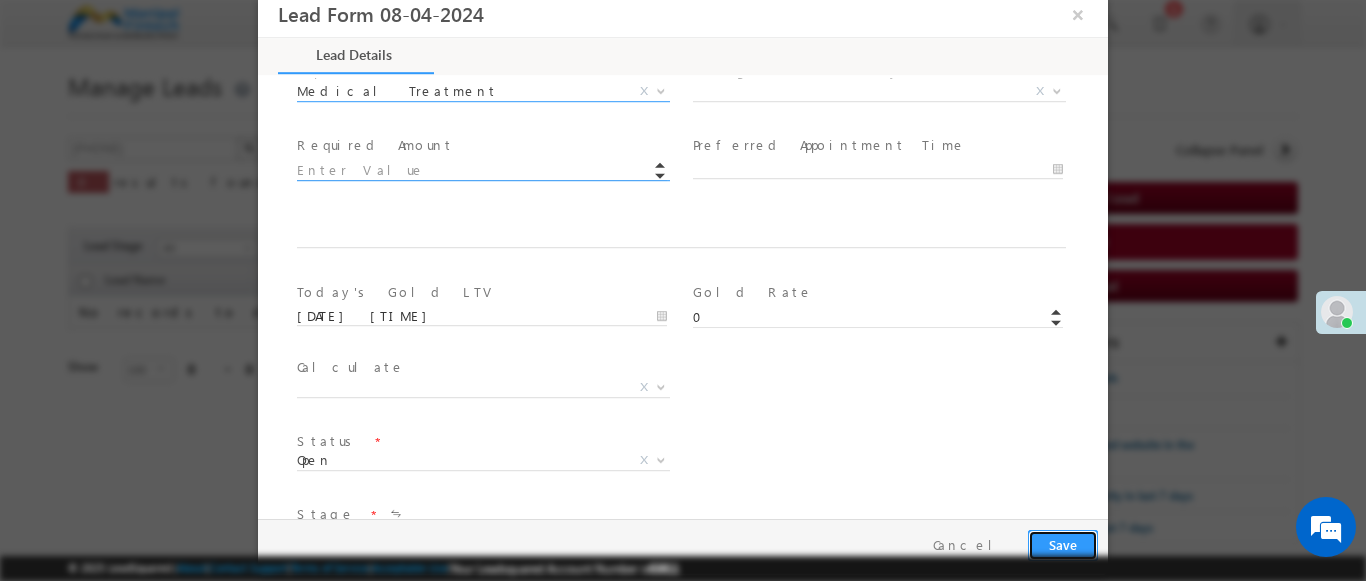 click on "Save" at bounding box center (1063, 545) 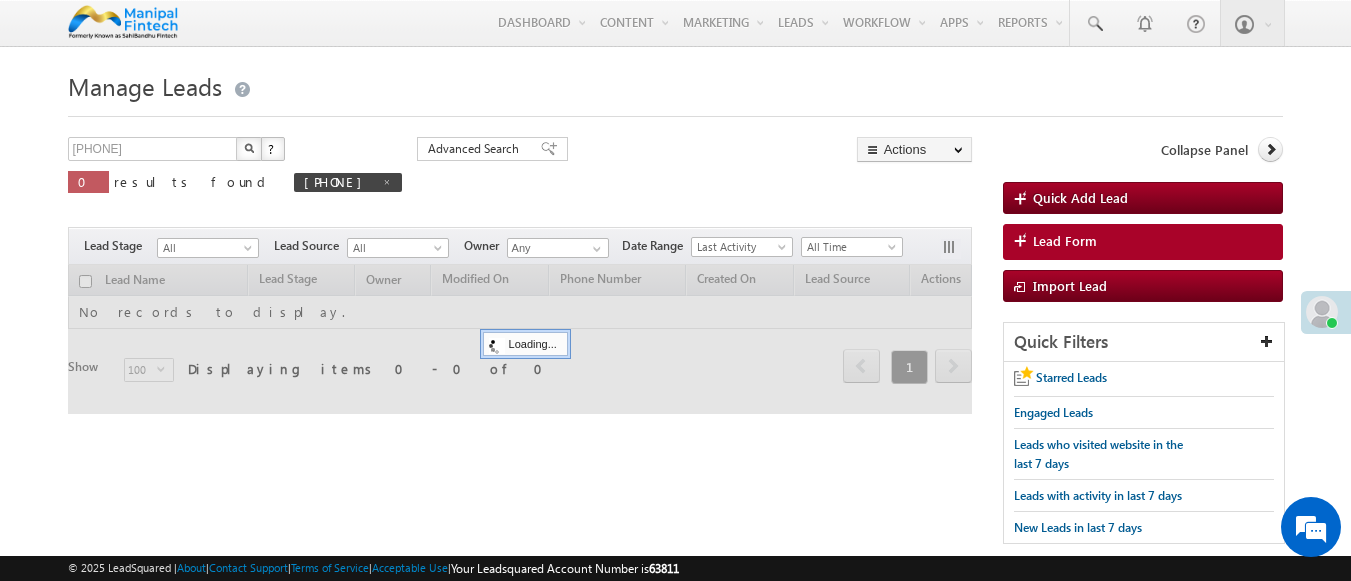 scroll, scrollTop: 0, scrollLeft: 0, axis: both 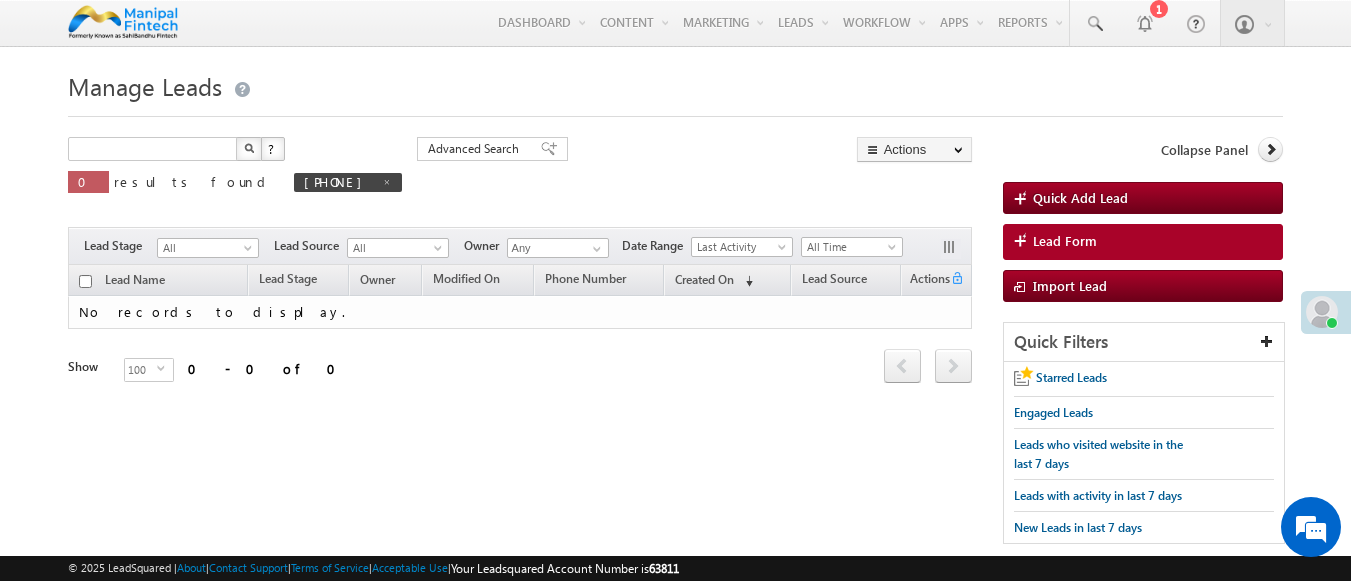 type on "Search Leads" 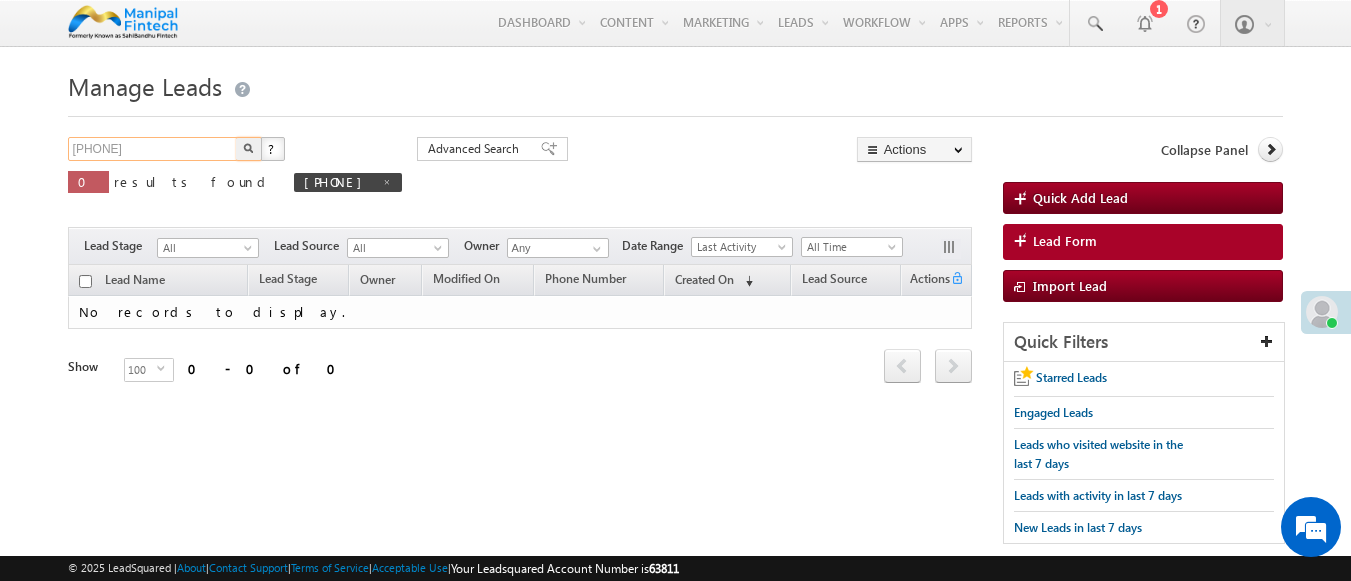 type on "[PHONE]" 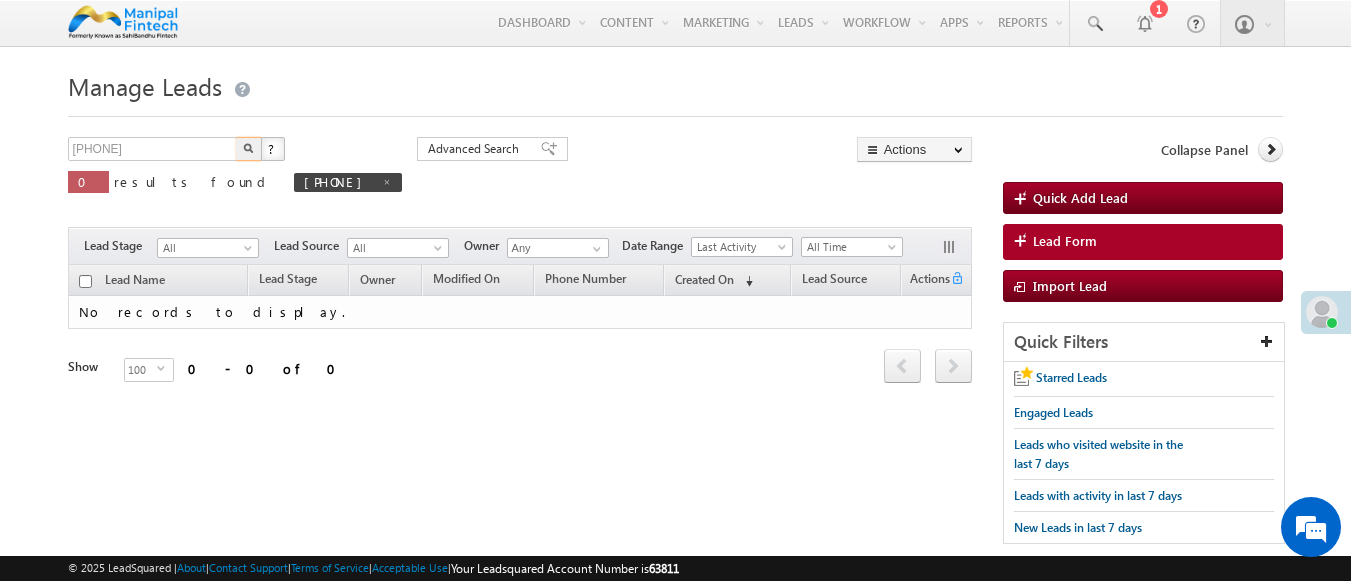click at bounding box center (248, 148) 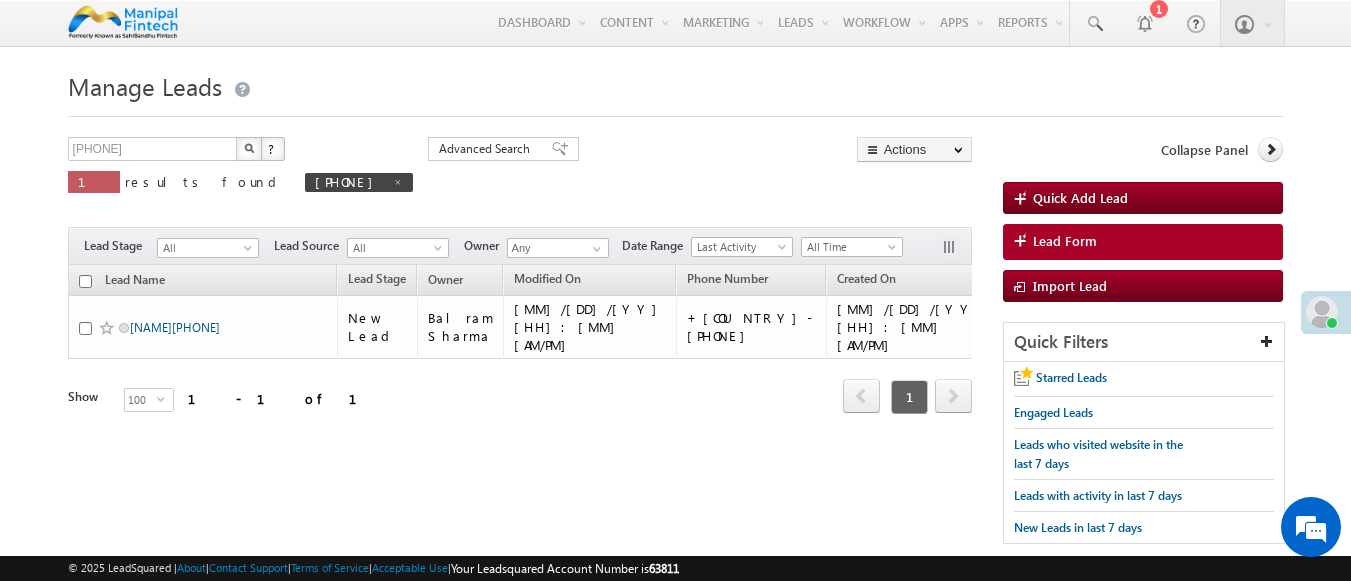 click on "[EMAIL]" at bounding box center [175, 327] 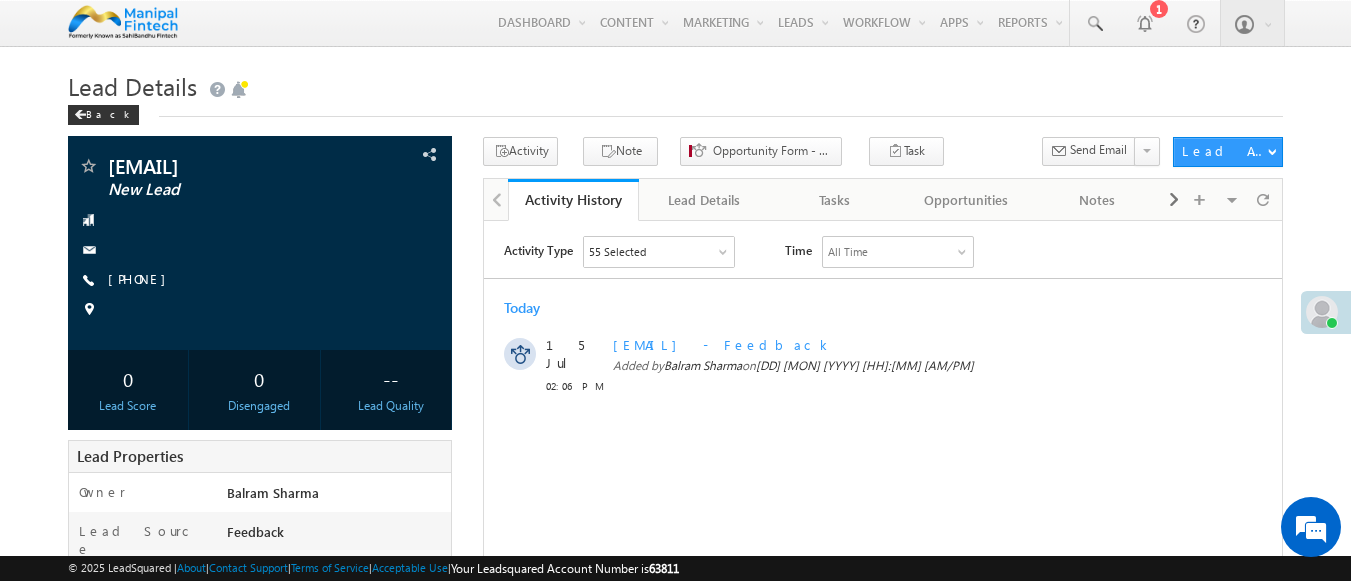 scroll, scrollTop: 0, scrollLeft: 0, axis: both 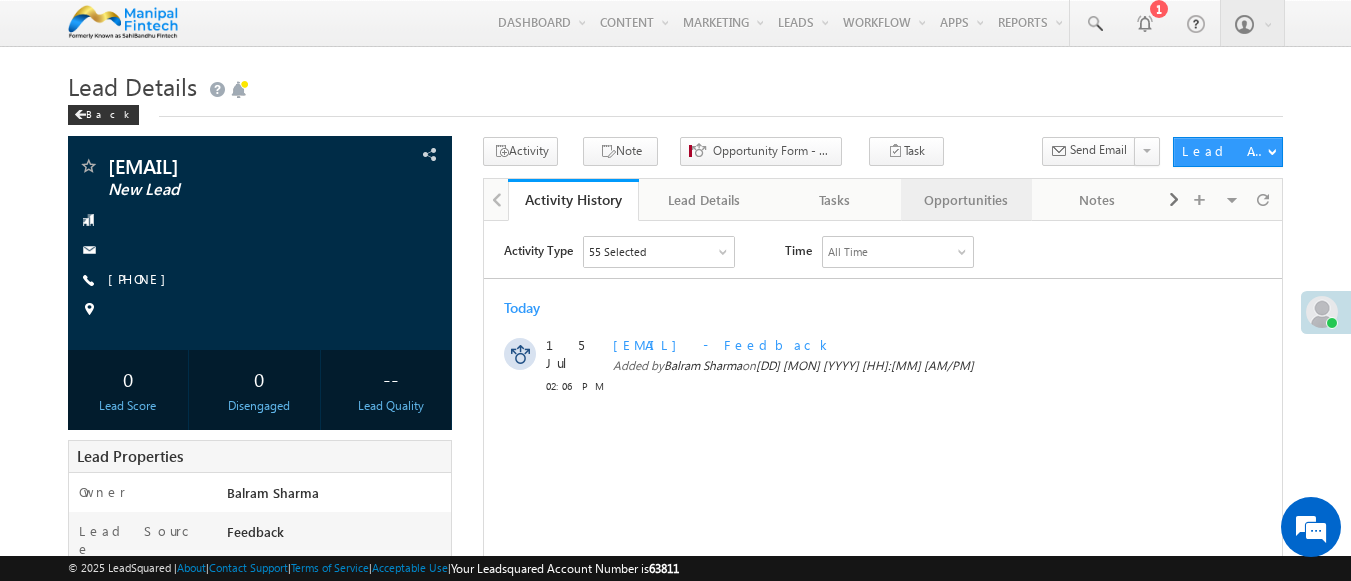 click on "Opportunities" at bounding box center (965, 200) 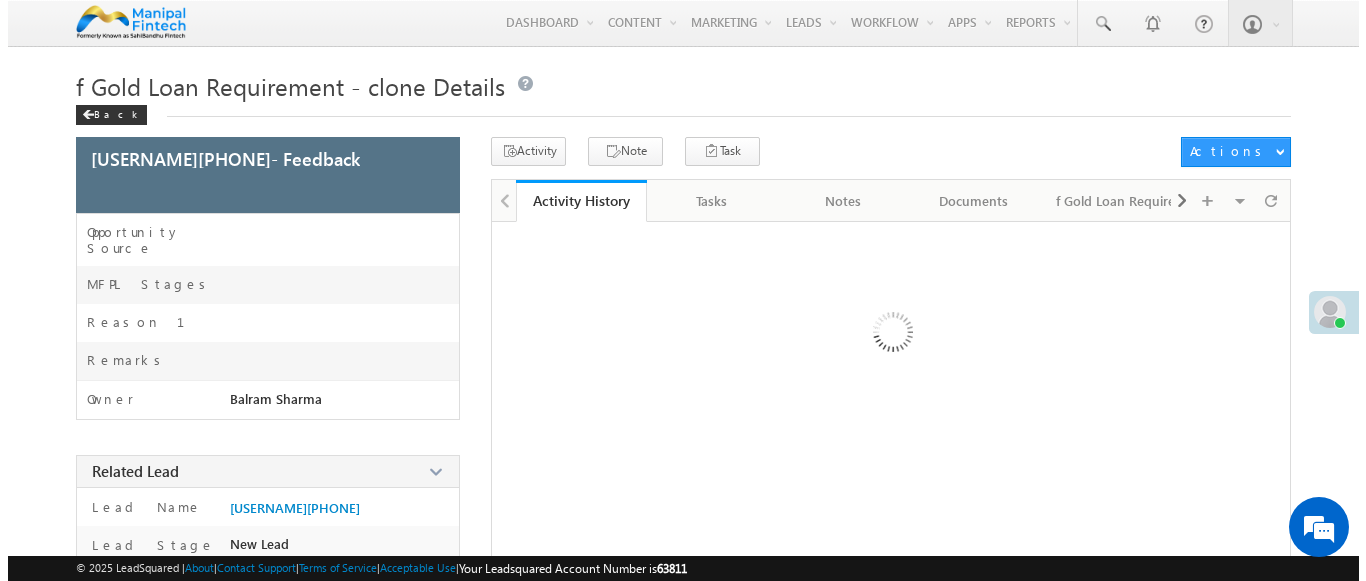 scroll, scrollTop: 0, scrollLeft: 0, axis: both 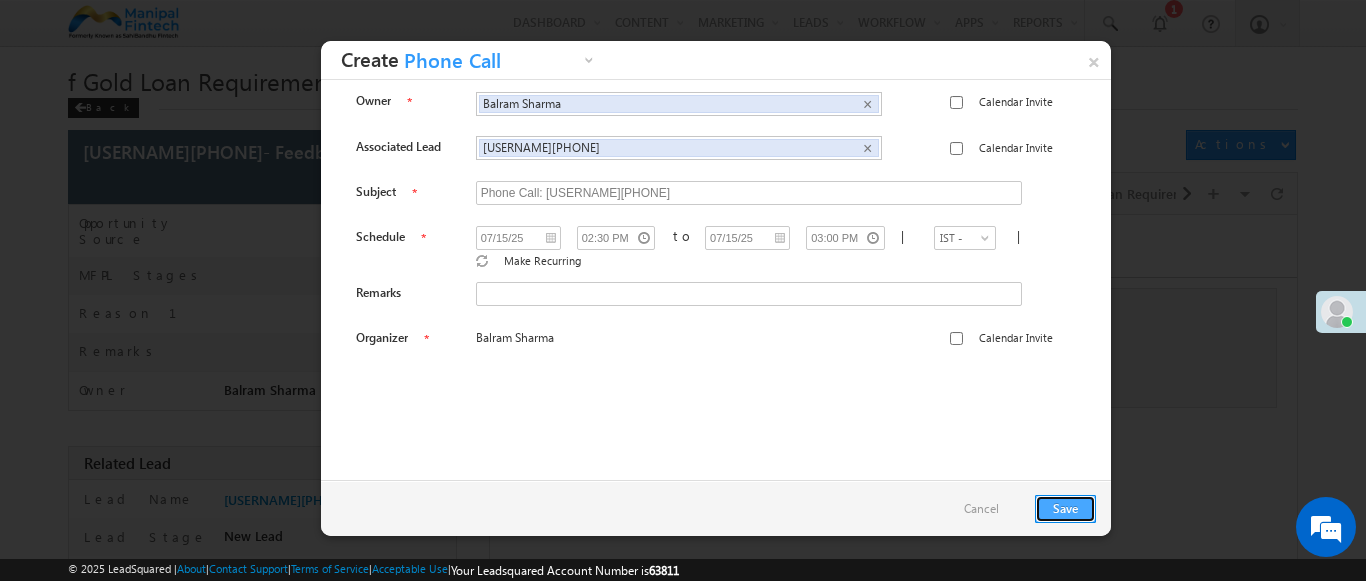 click on "Save" at bounding box center (1065, 509) 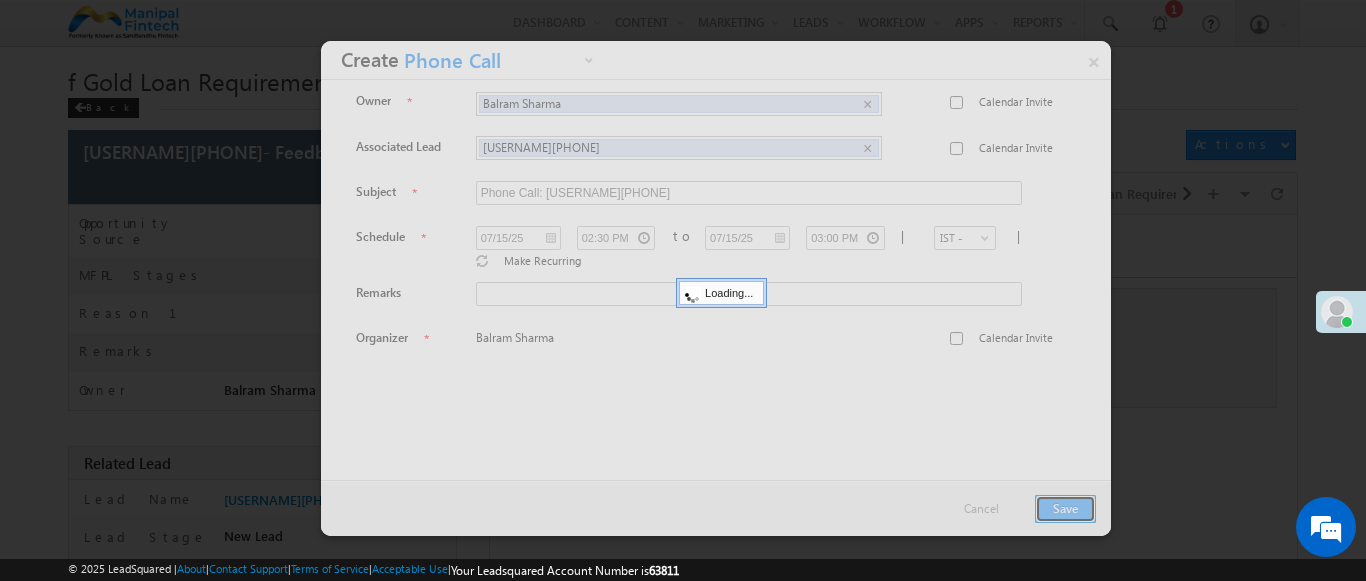 scroll, scrollTop: 182, scrollLeft: 0, axis: vertical 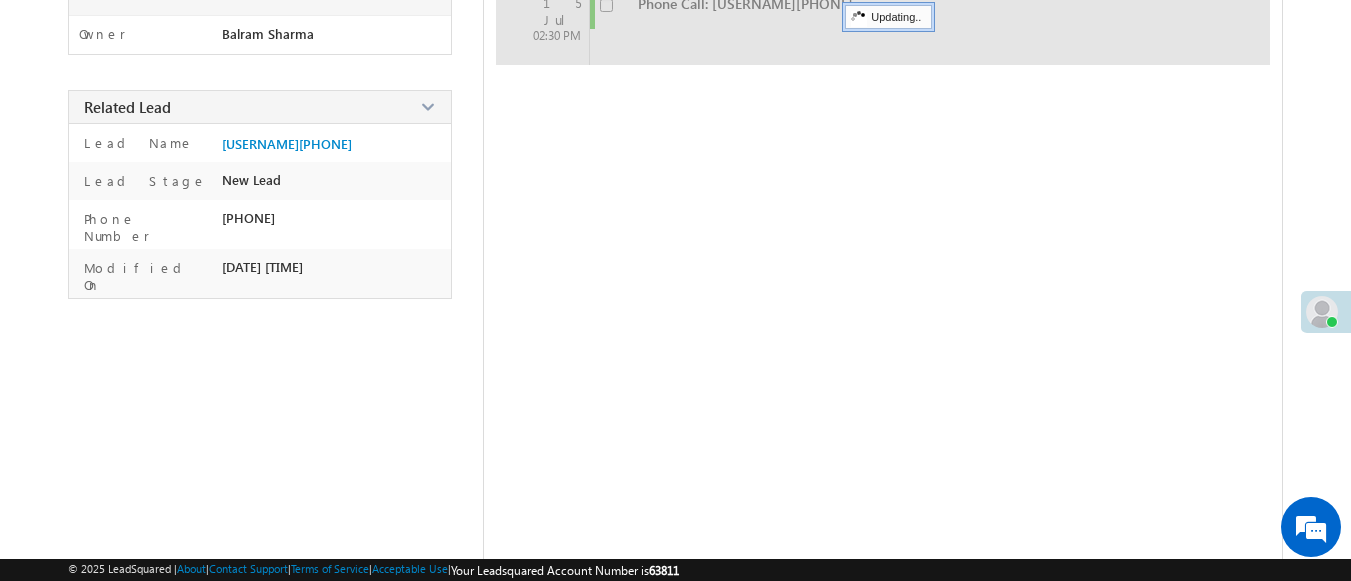 checkbox on "false" 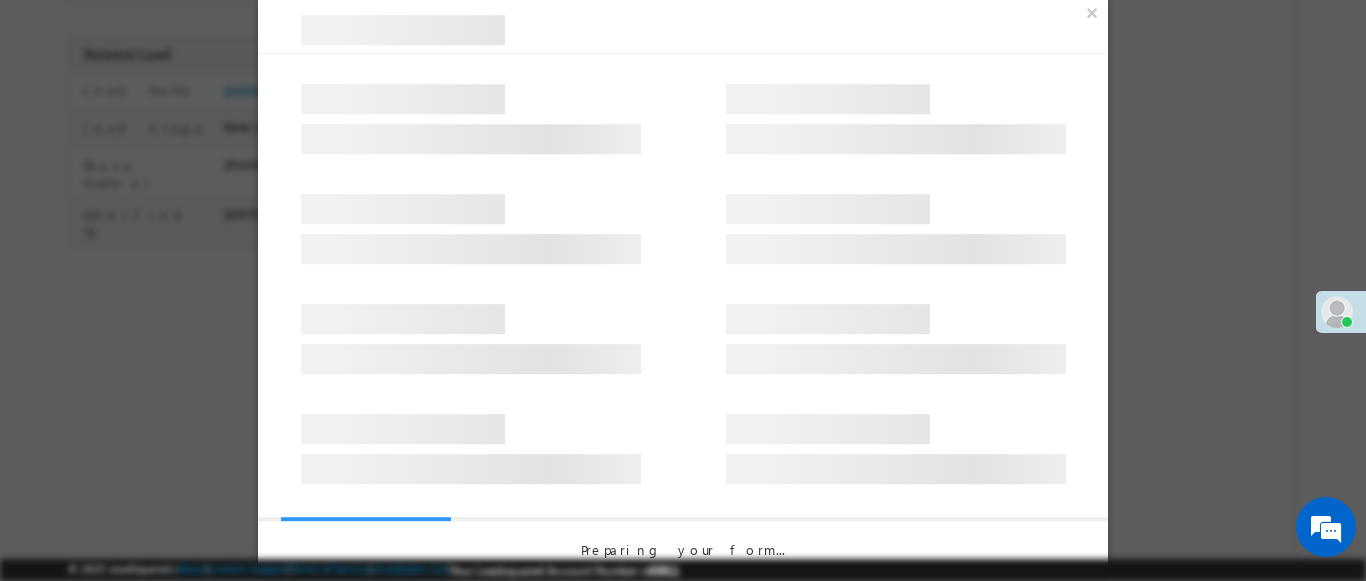 scroll, scrollTop: 356, scrollLeft: 0, axis: vertical 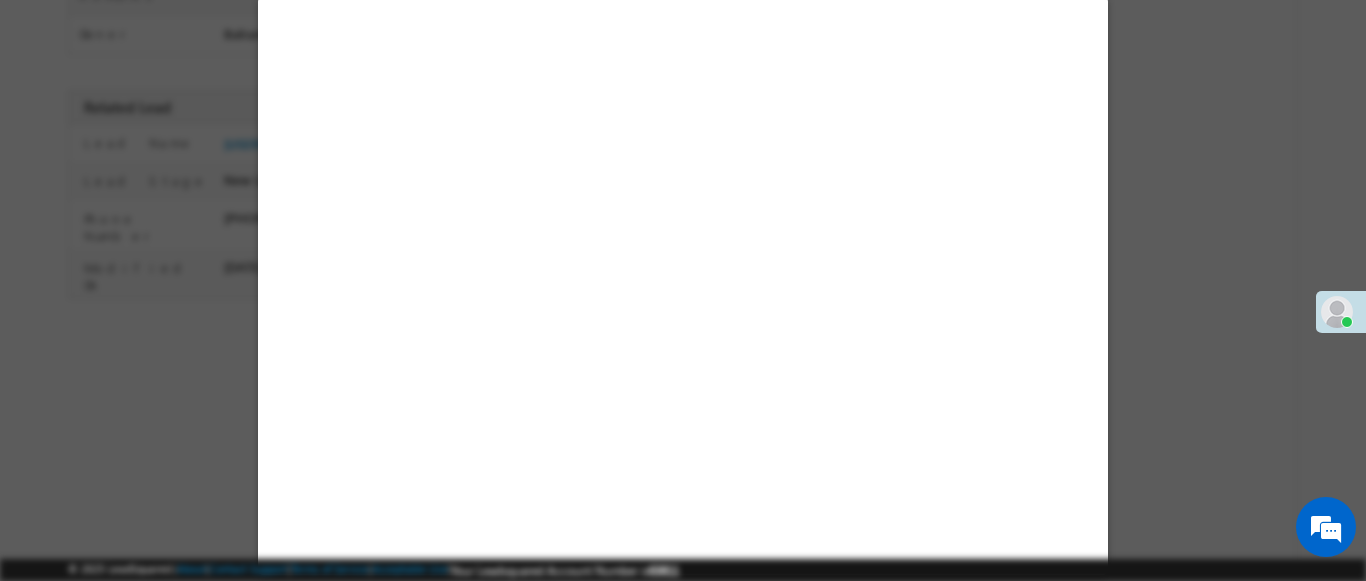 select on "Feedback" 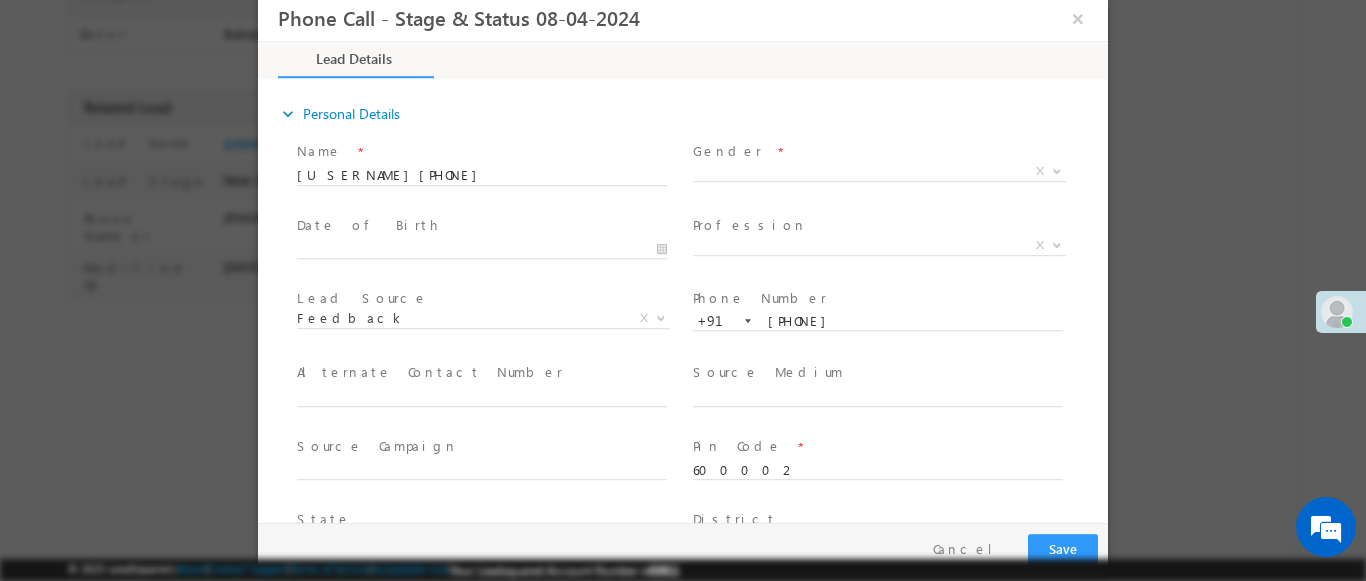 scroll, scrollTop: 0, scrollLeft: 0, axis: both 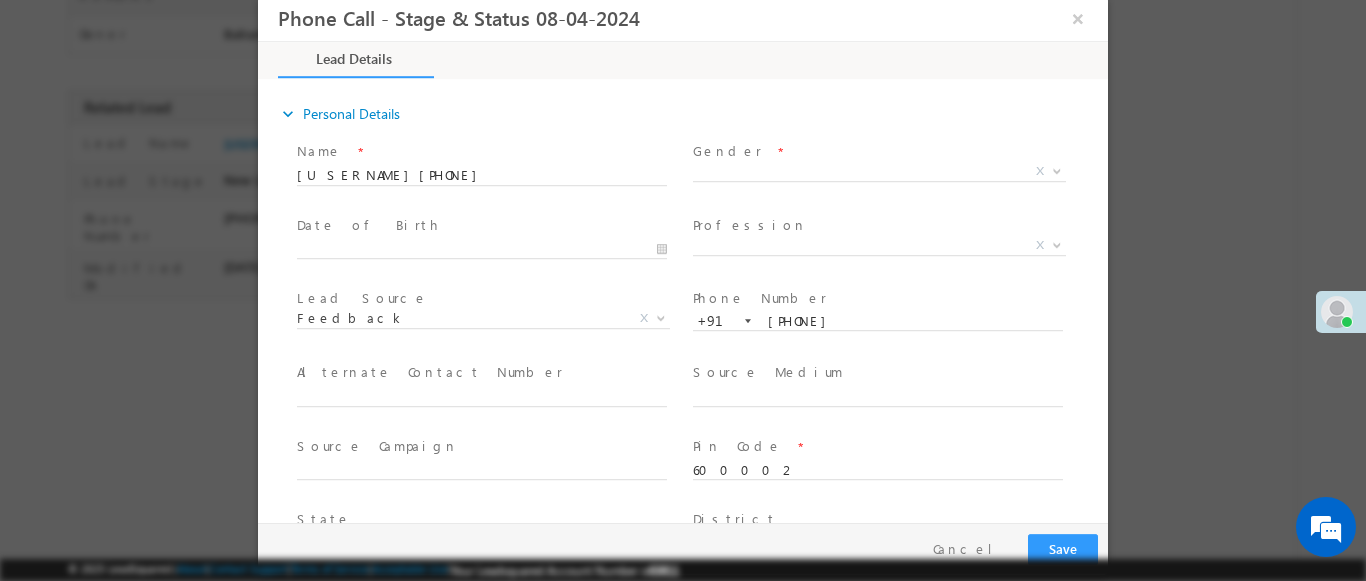 select on "33540b5c-73d5-11ee-8437-0241145802ba" 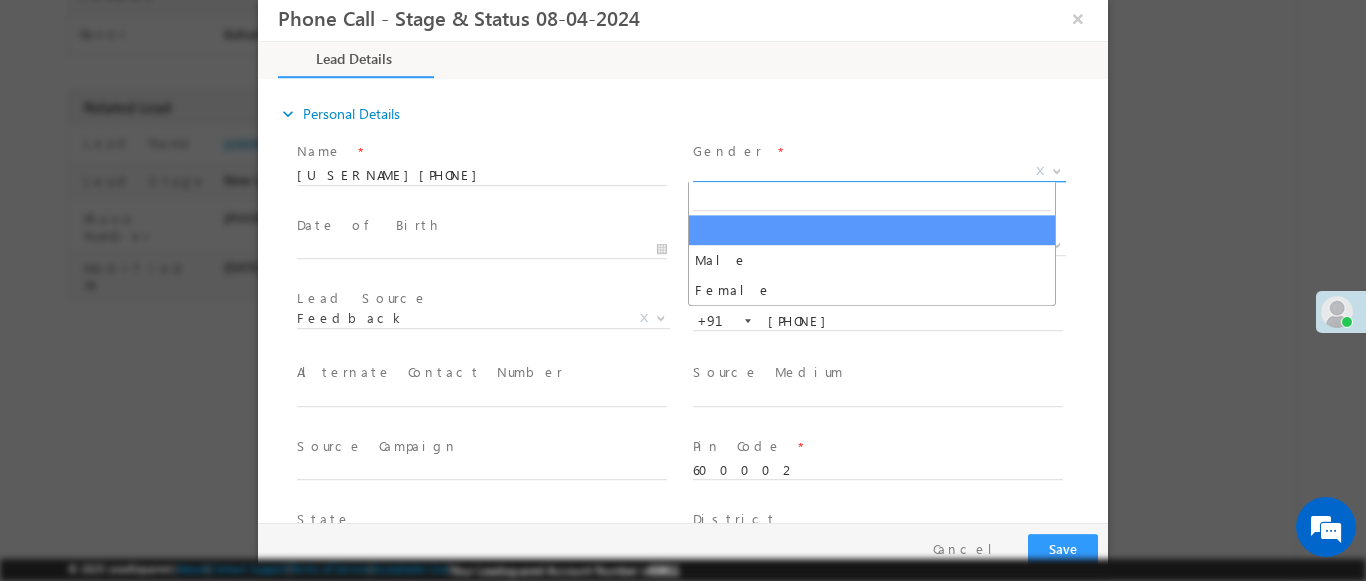 select on "Male" 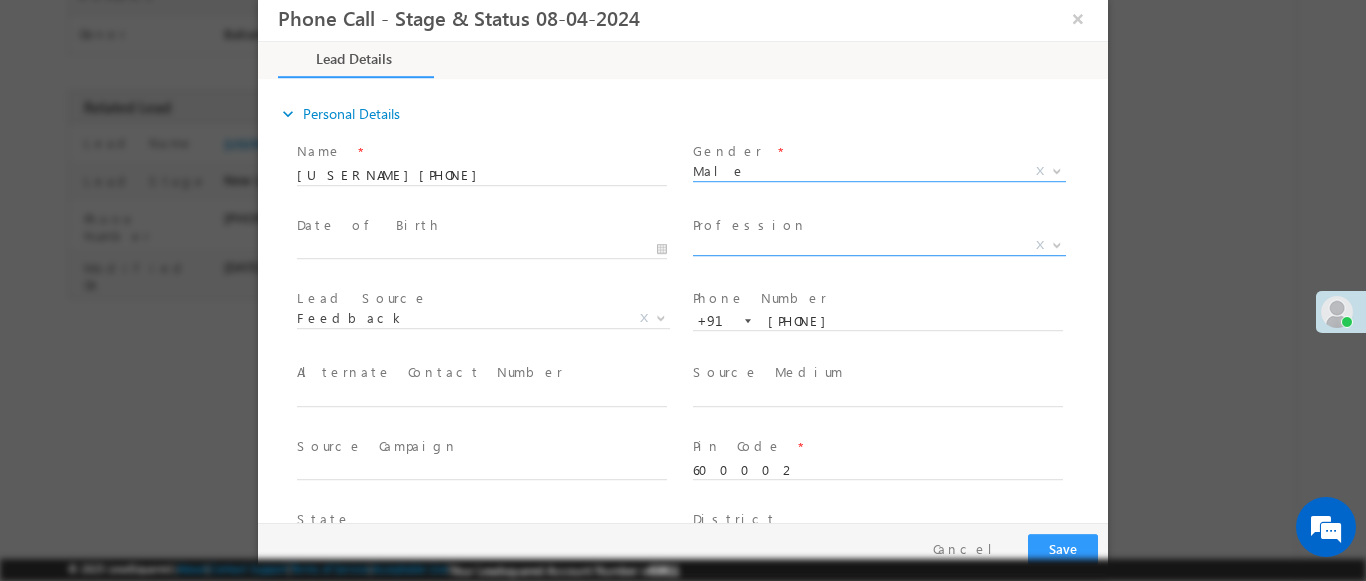 scroll, scrollTop: 665, scrollLeft: 0, axis: vertical 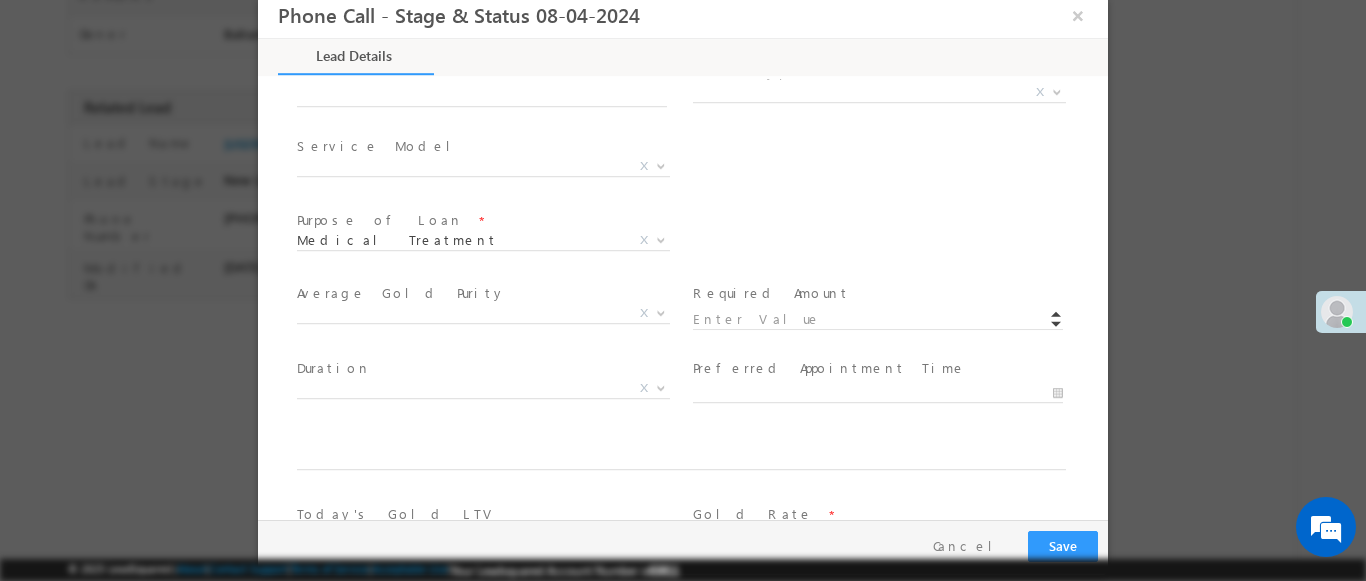 click at bounding box center [1057, 91] 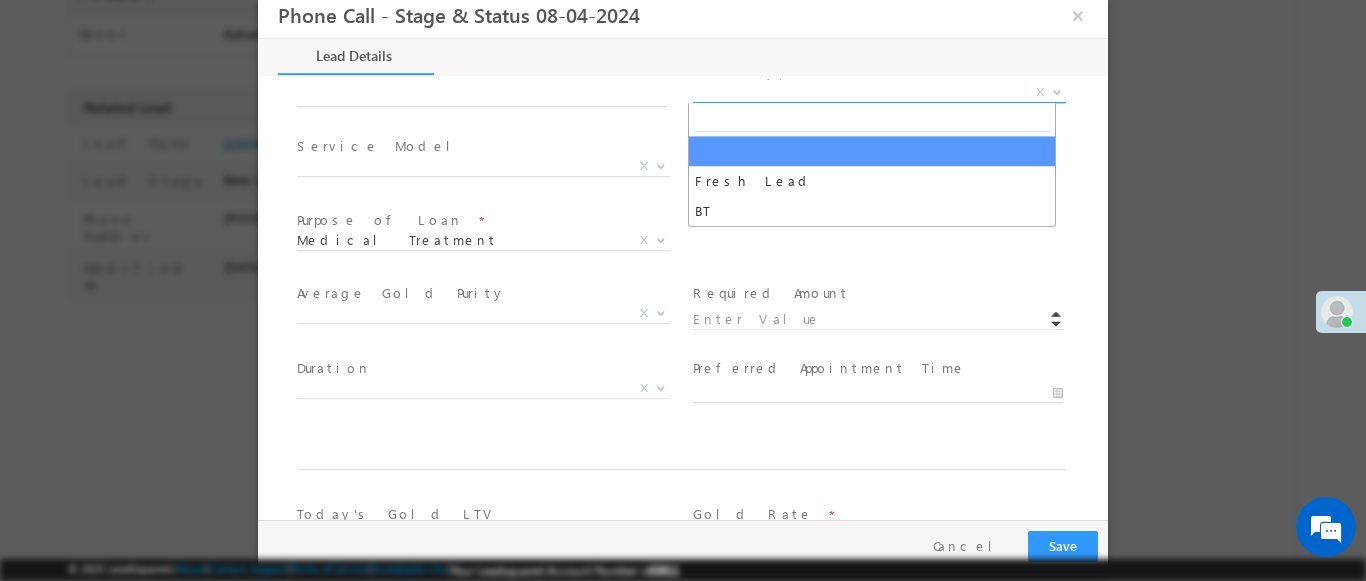 select on "Fresh Lead" 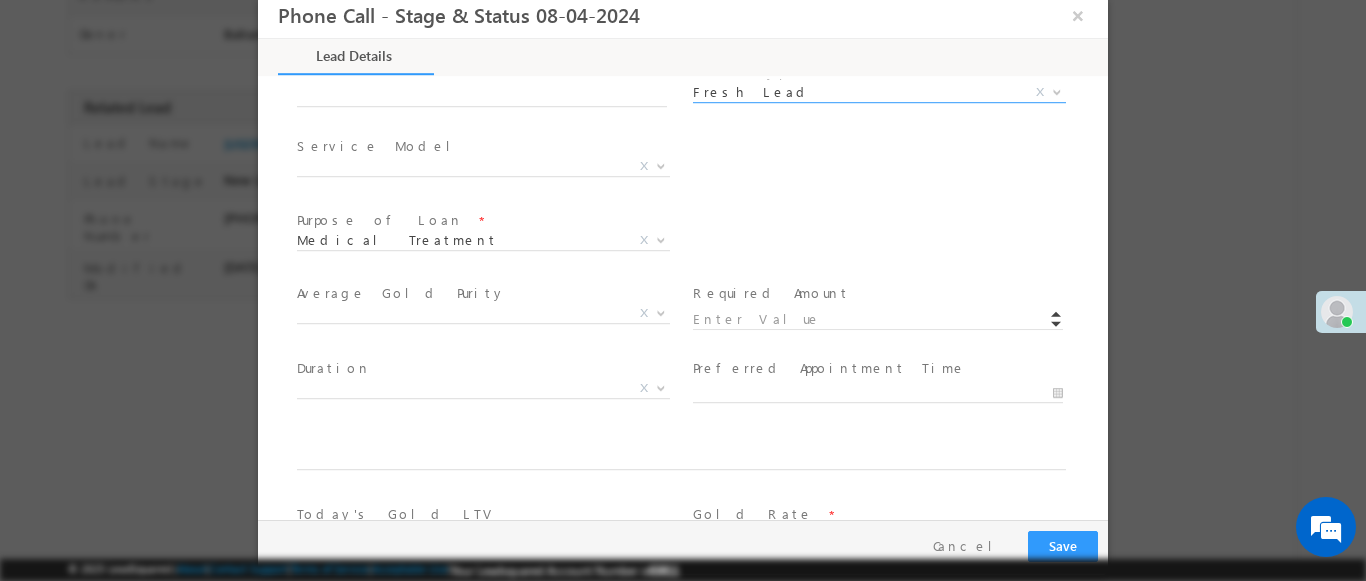 click at bounding box center [661, 165] 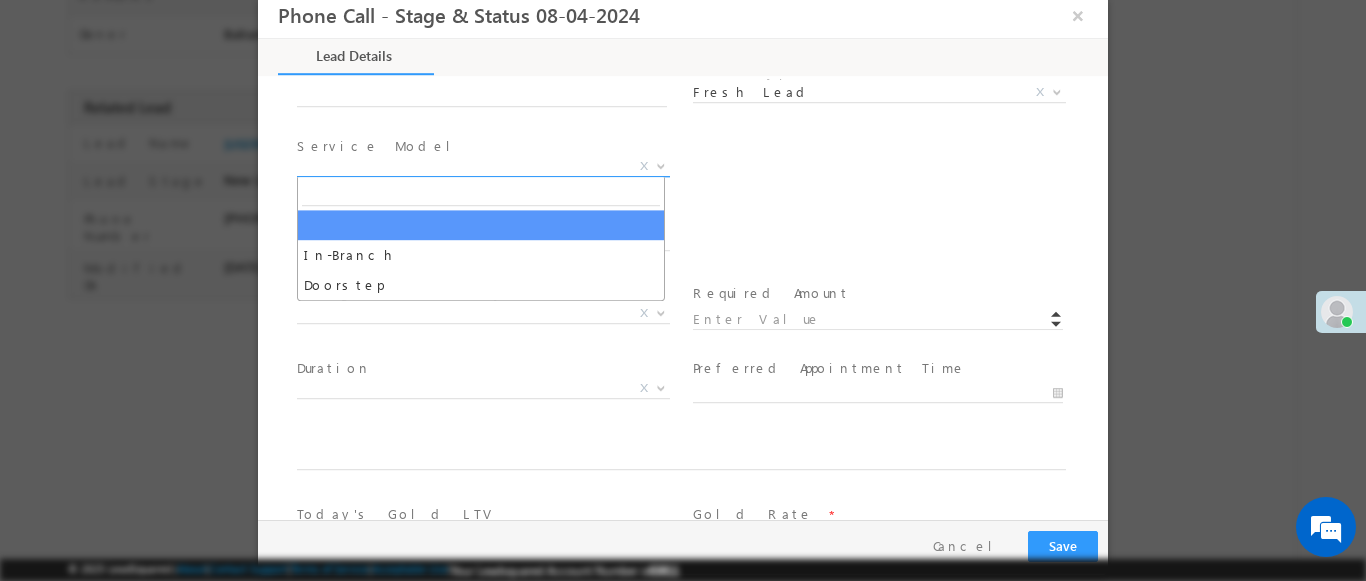 select on "In-Branch" 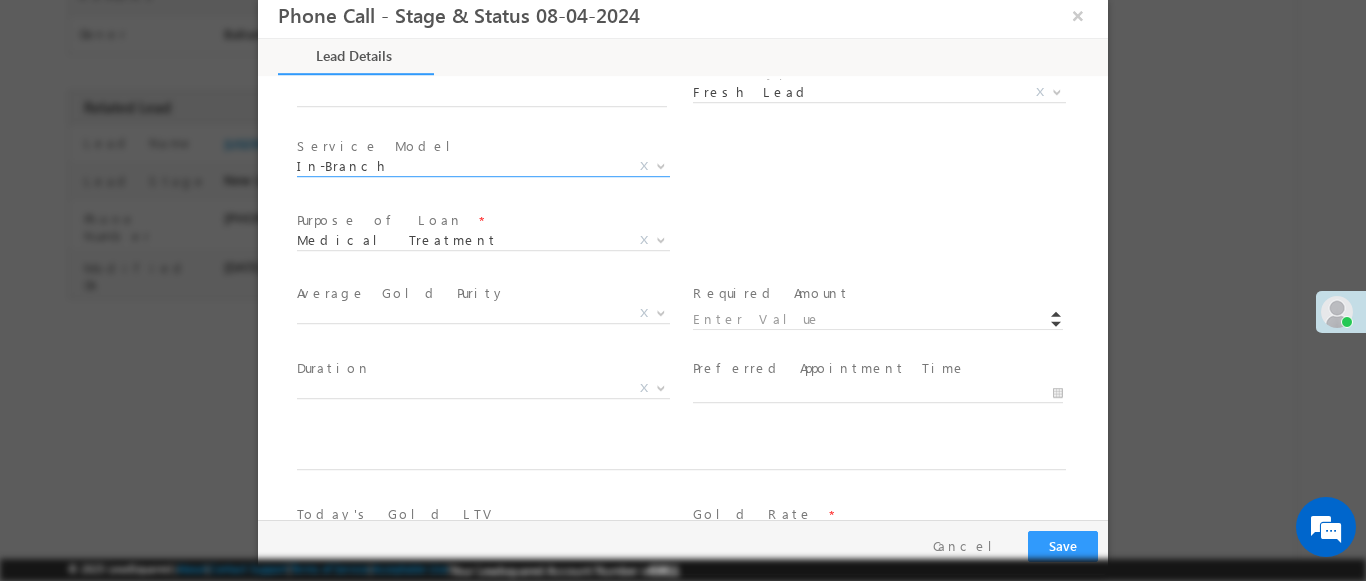 scroll, scrollTop: 1168, scrollLeft: 0, axis: vertical 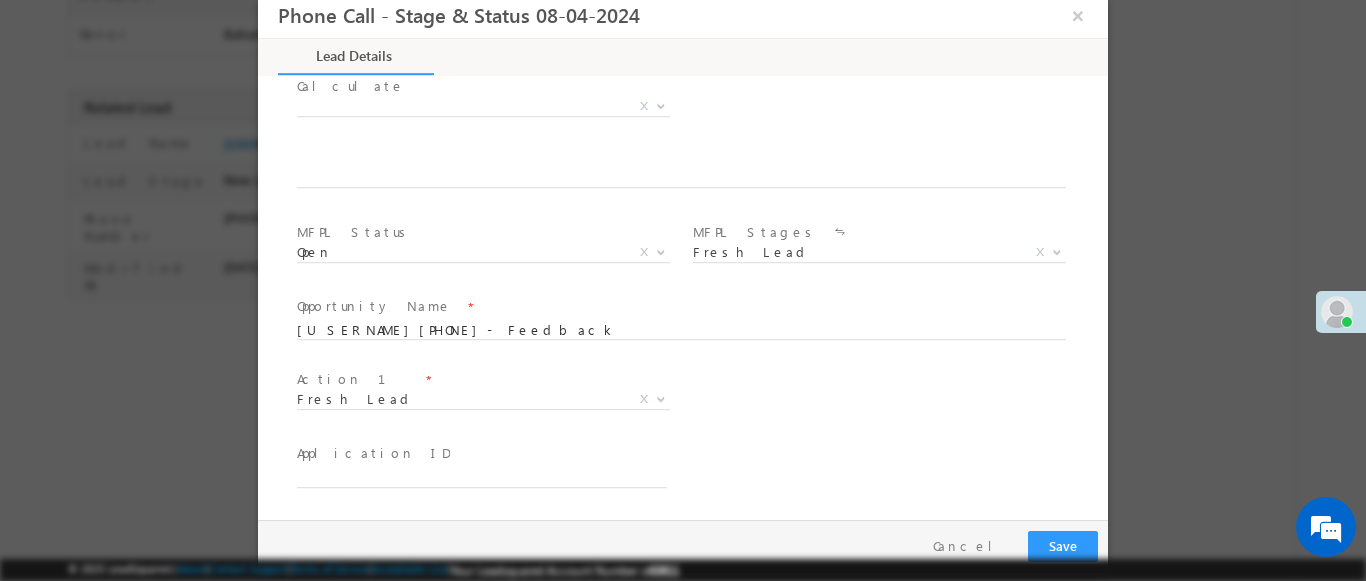 click at bounding box center (661, 398) 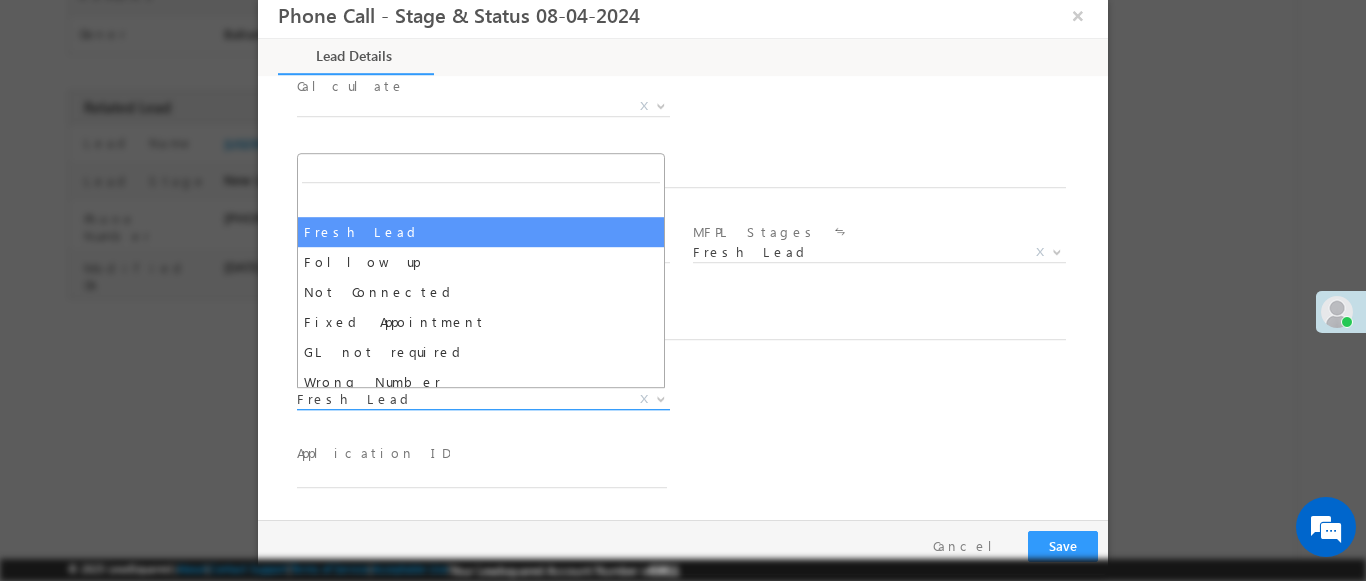 select on "Fixed Appointment" 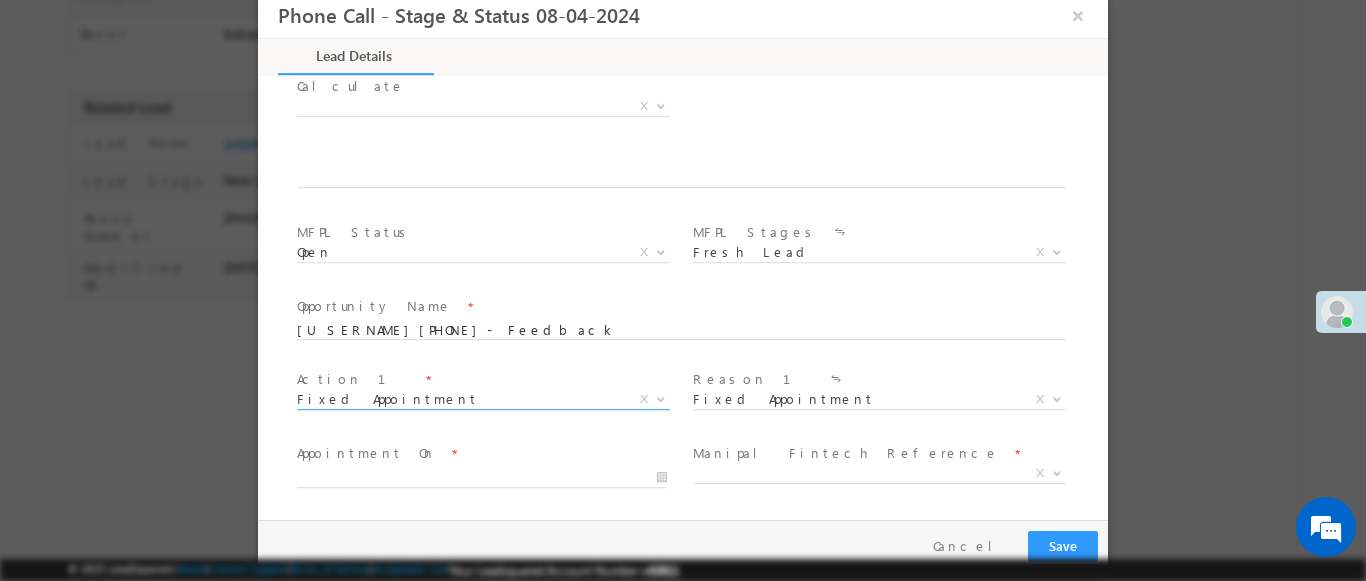 scroll, scrollTop: 3, scrollLeft: 0, axis: vertical 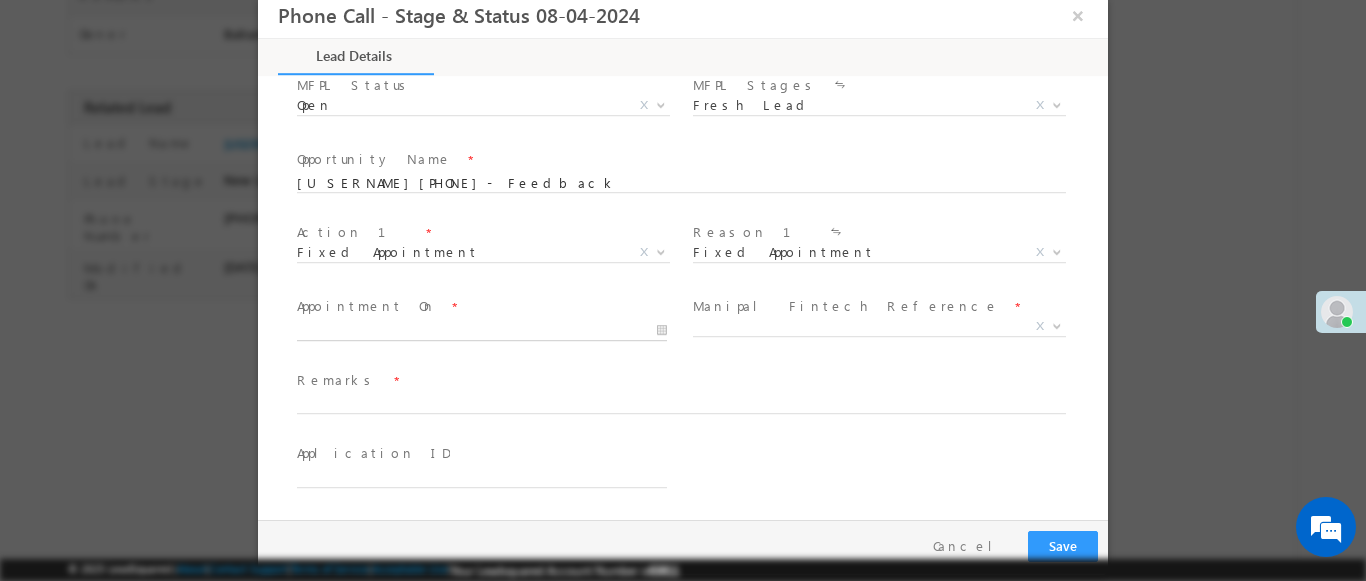 click at bounding box center [482, 331] 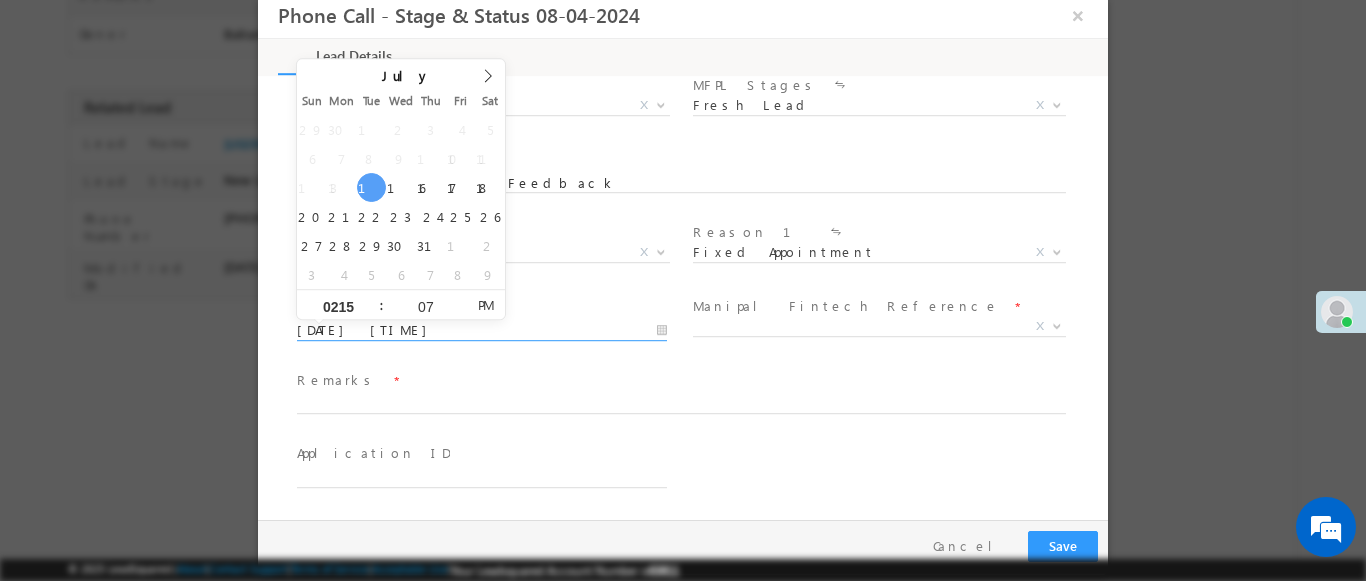 type on "0215" 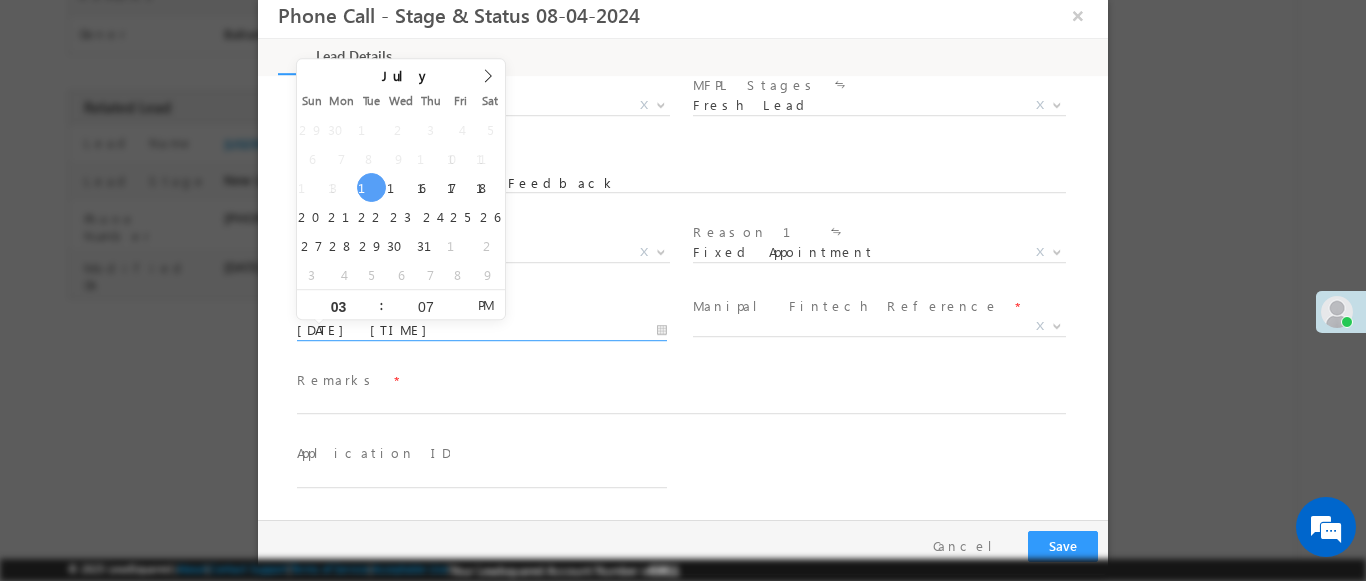 click at bounding box center (1057, 325) 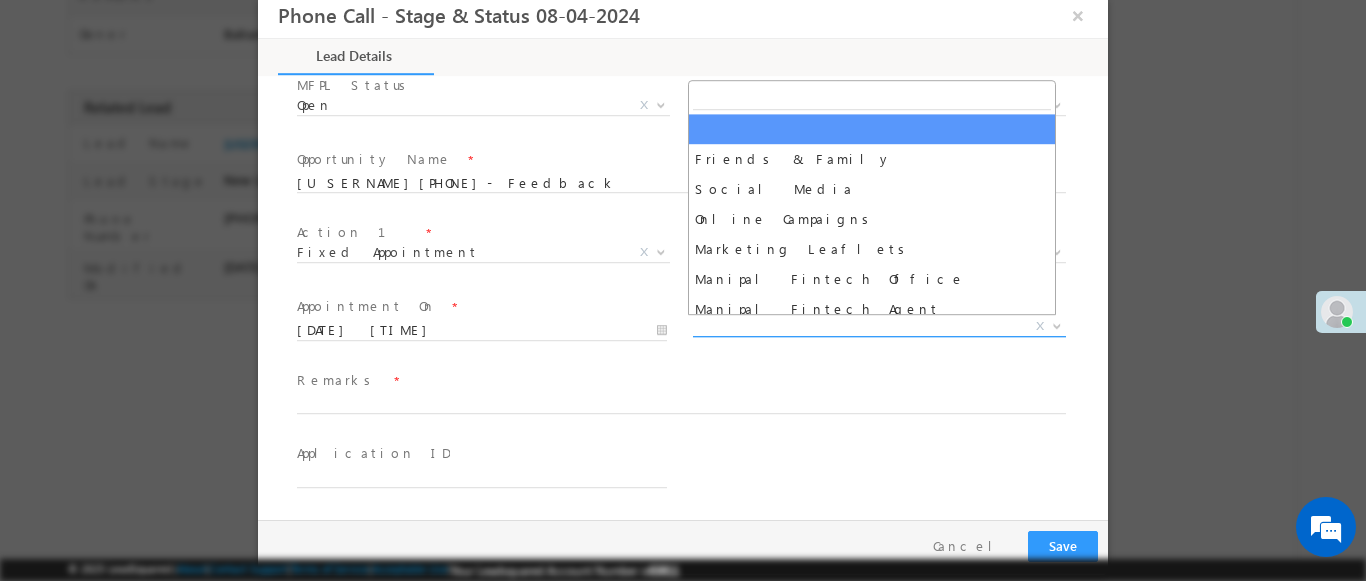 select on "Friends & Family" 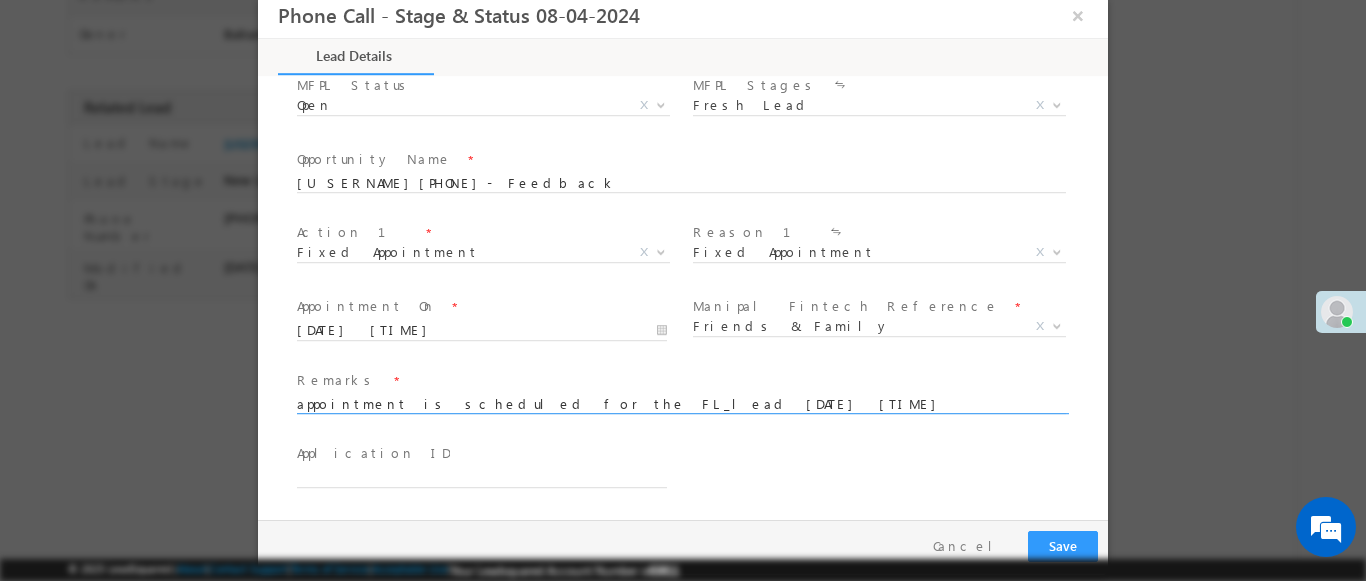 type on "appointment is scheduled for the FL_lead [DATE] [TIME]" 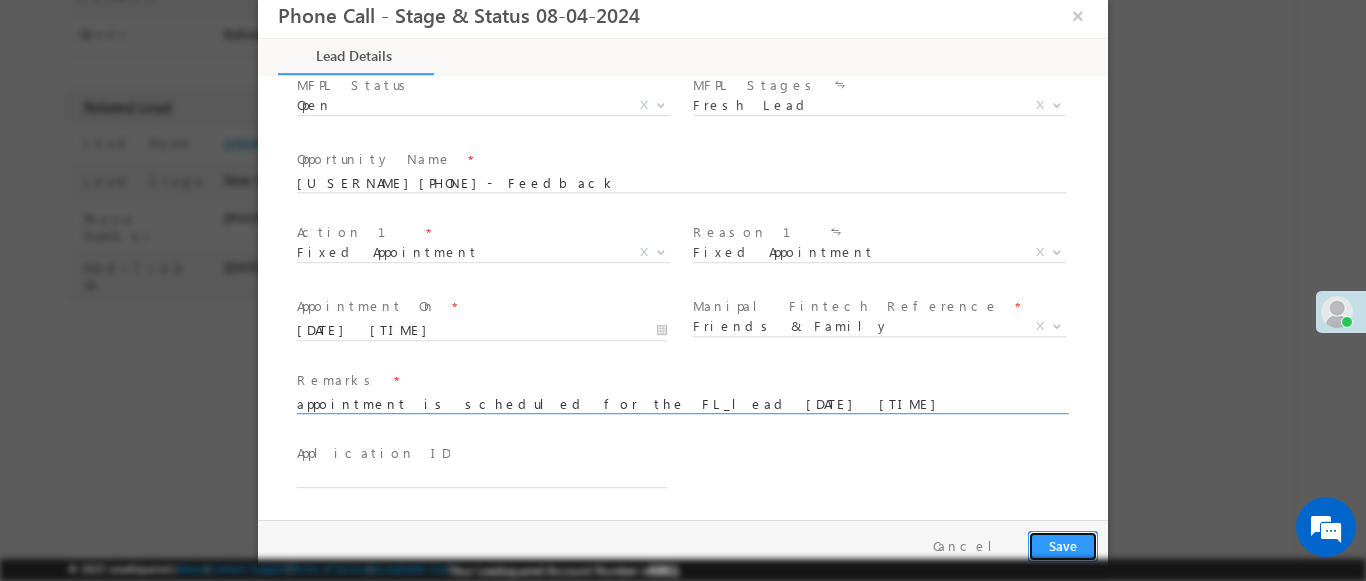 click on "Save" at bounding box center (1063, 546) 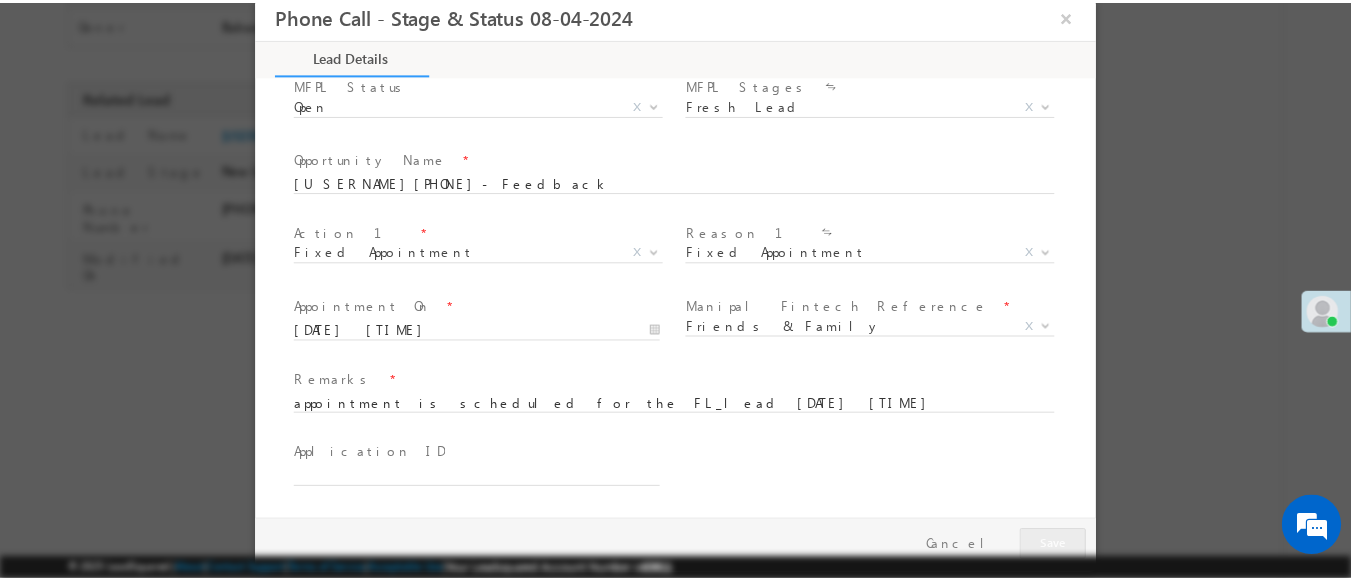 scroll, scrollTop: 409, scrollLeft: 0, axis: vertical 